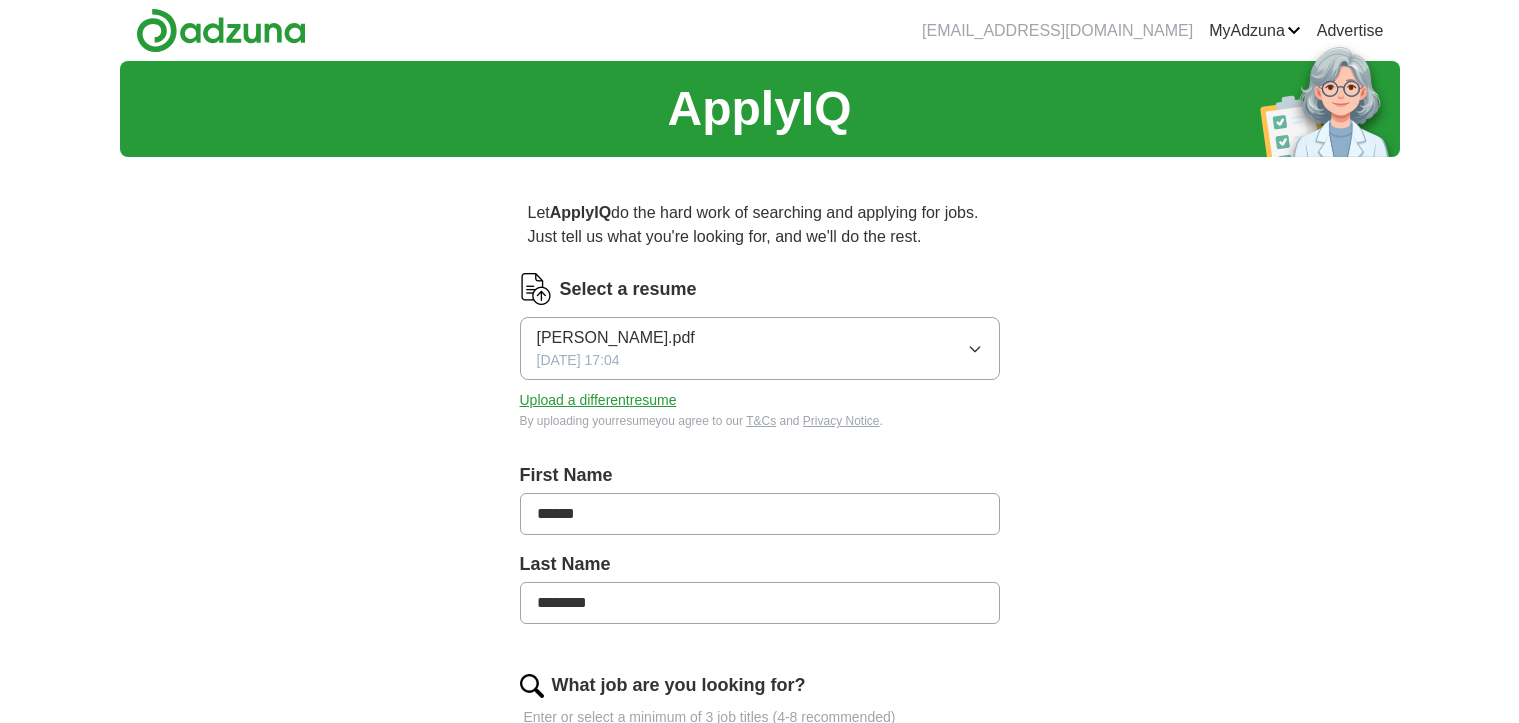 scroll, scrollTop: 0, scrollLeft: 0, axis: both 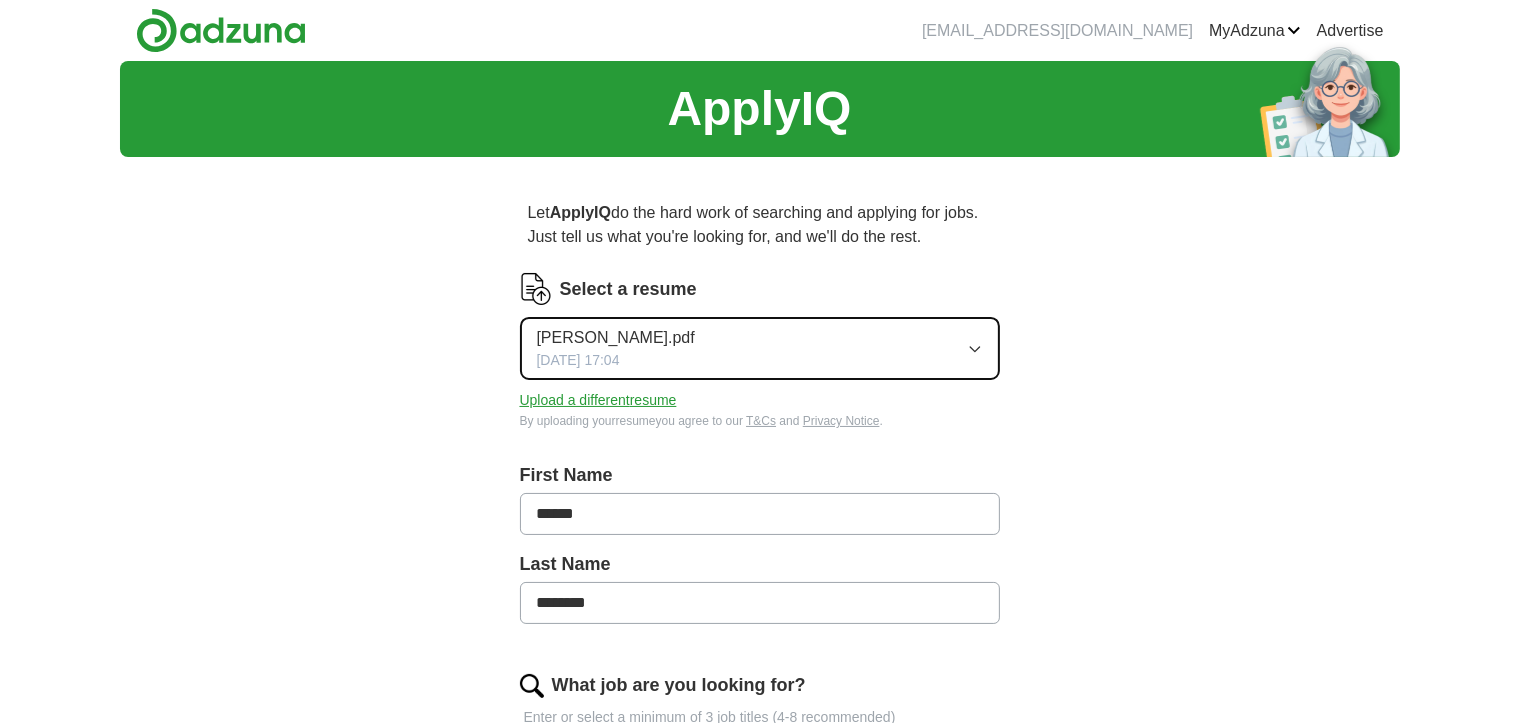 click 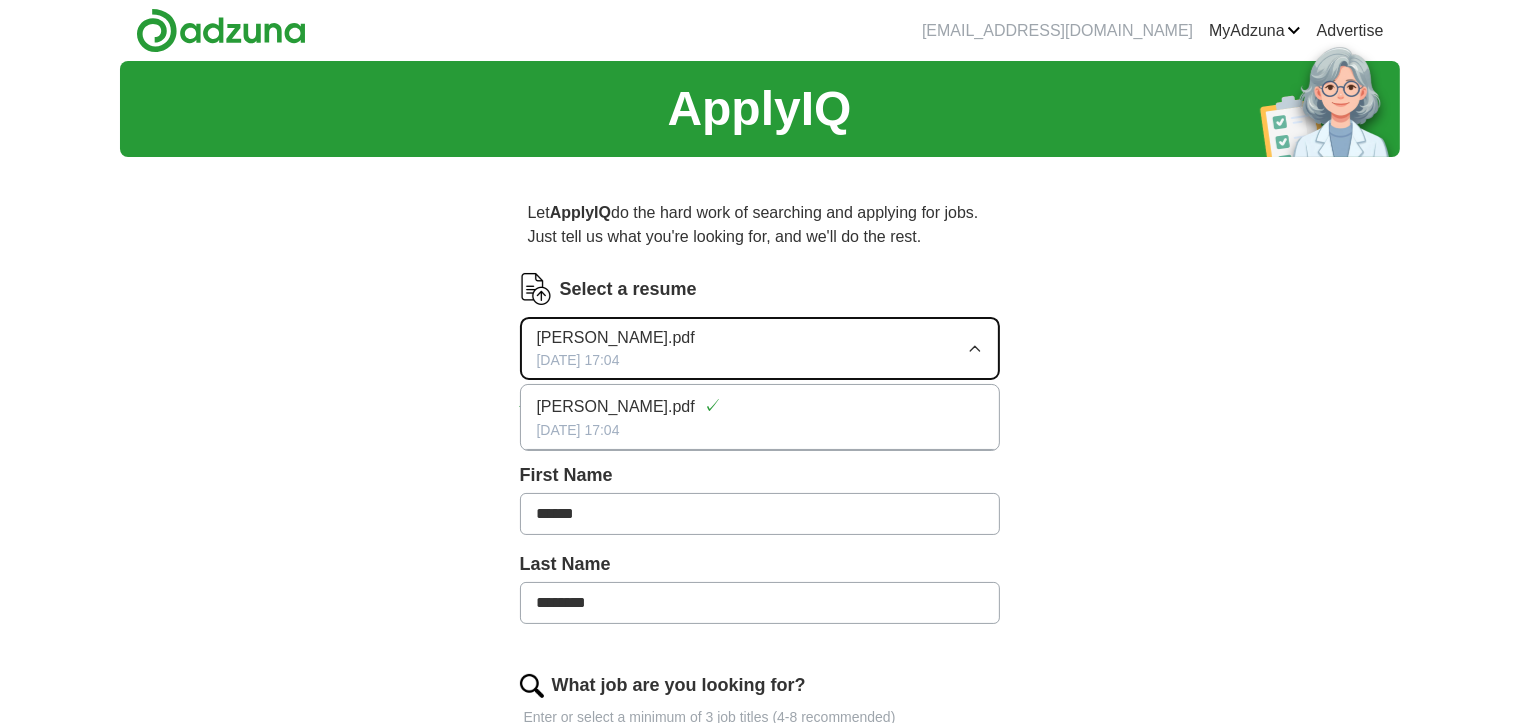 click 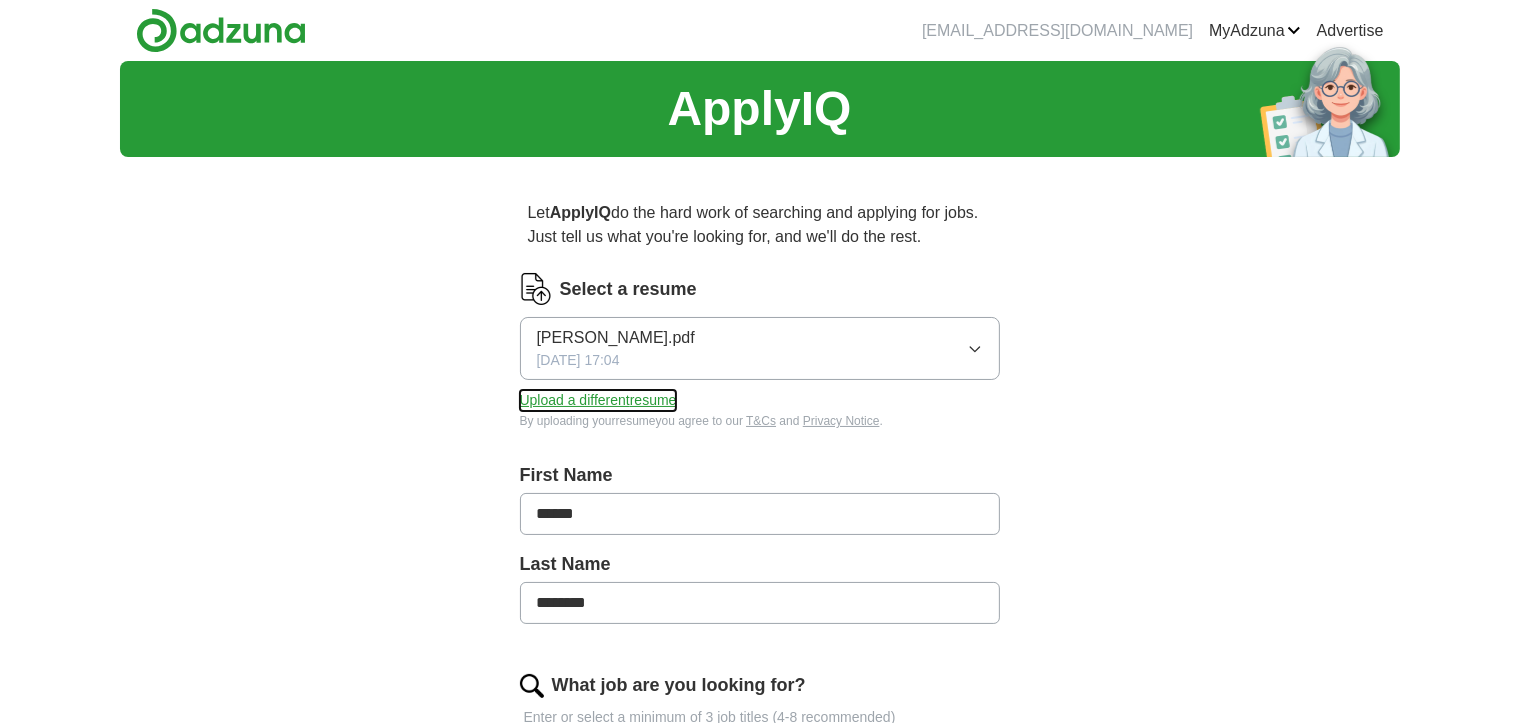 click on "Upload a different  resume" at bounding box center [598, 400] 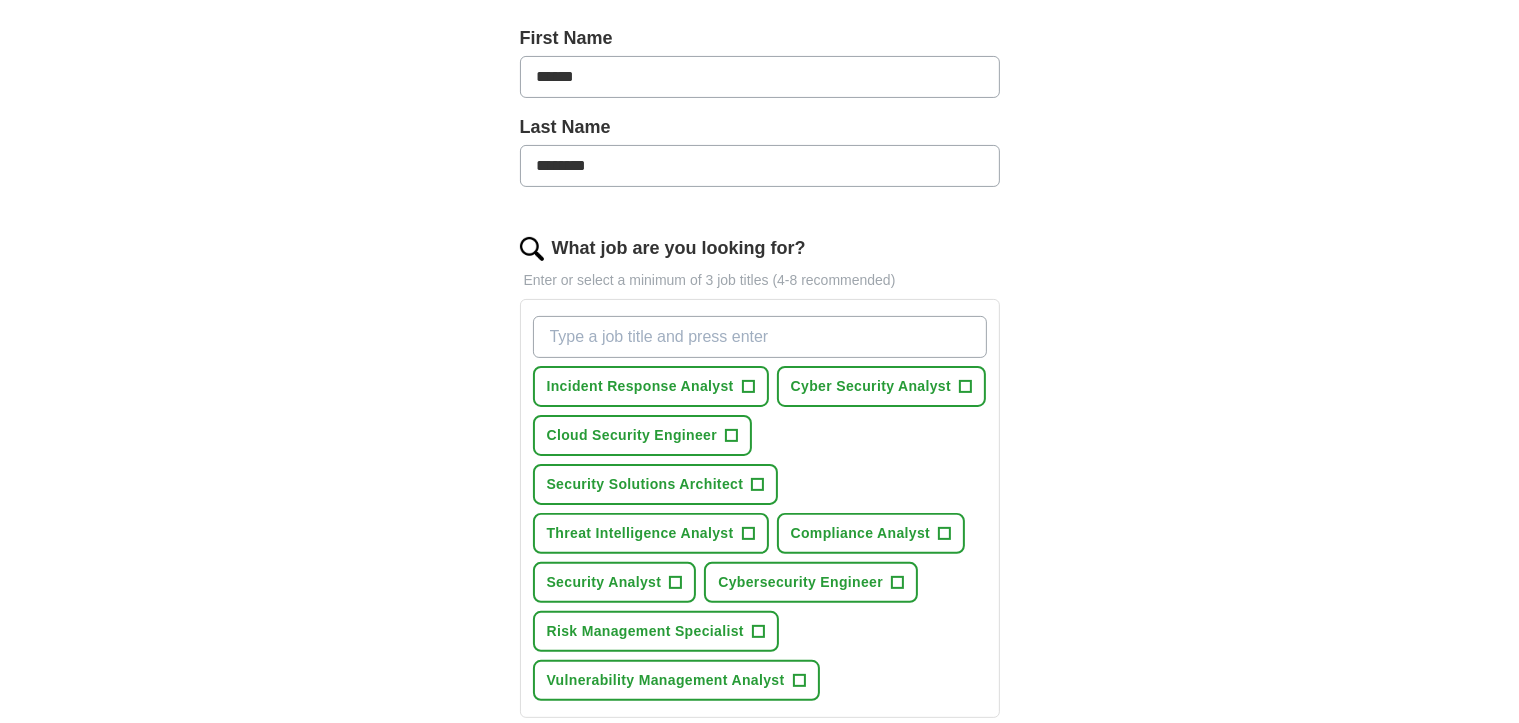 scroll, scrollTop: 500, scrollLeft: 0, axis: vertical 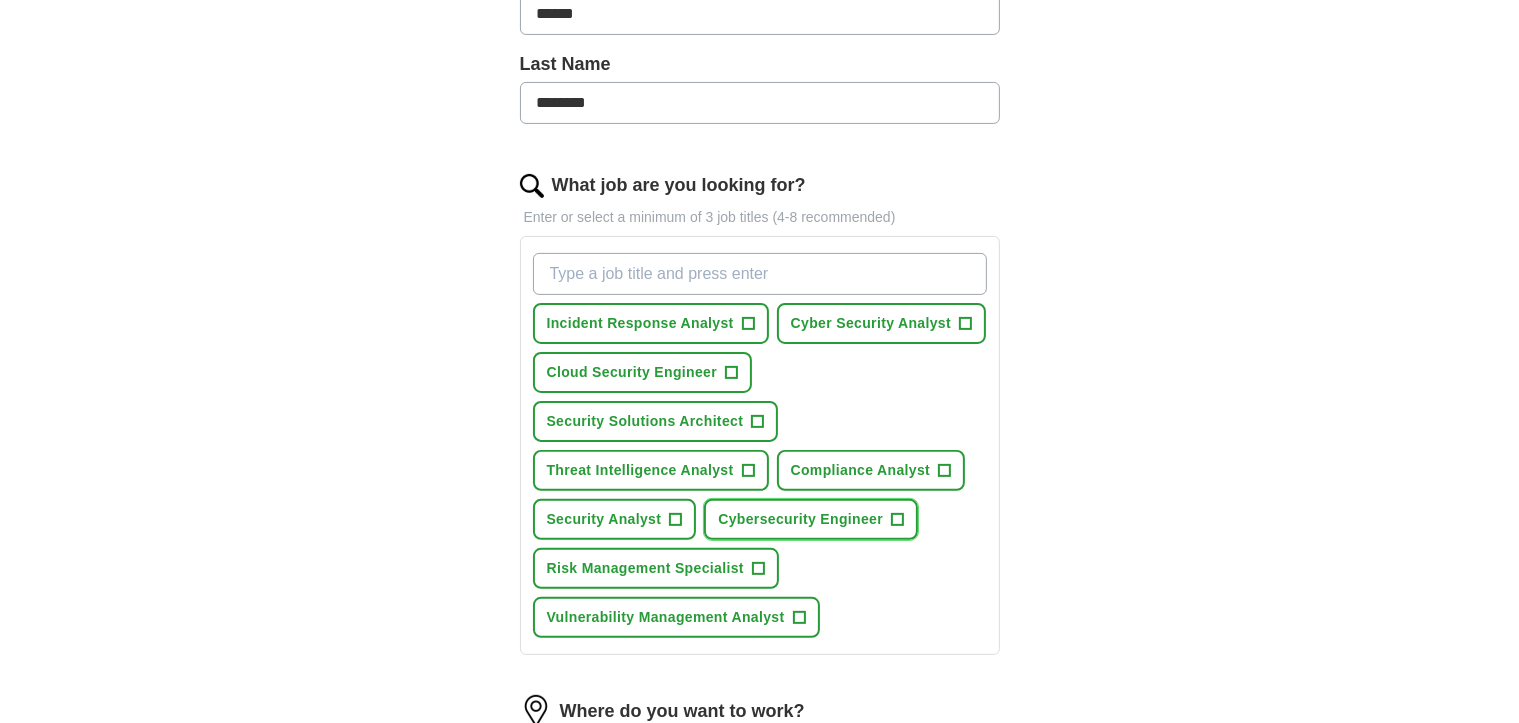 click on "+" at bounding box center [898, 520] 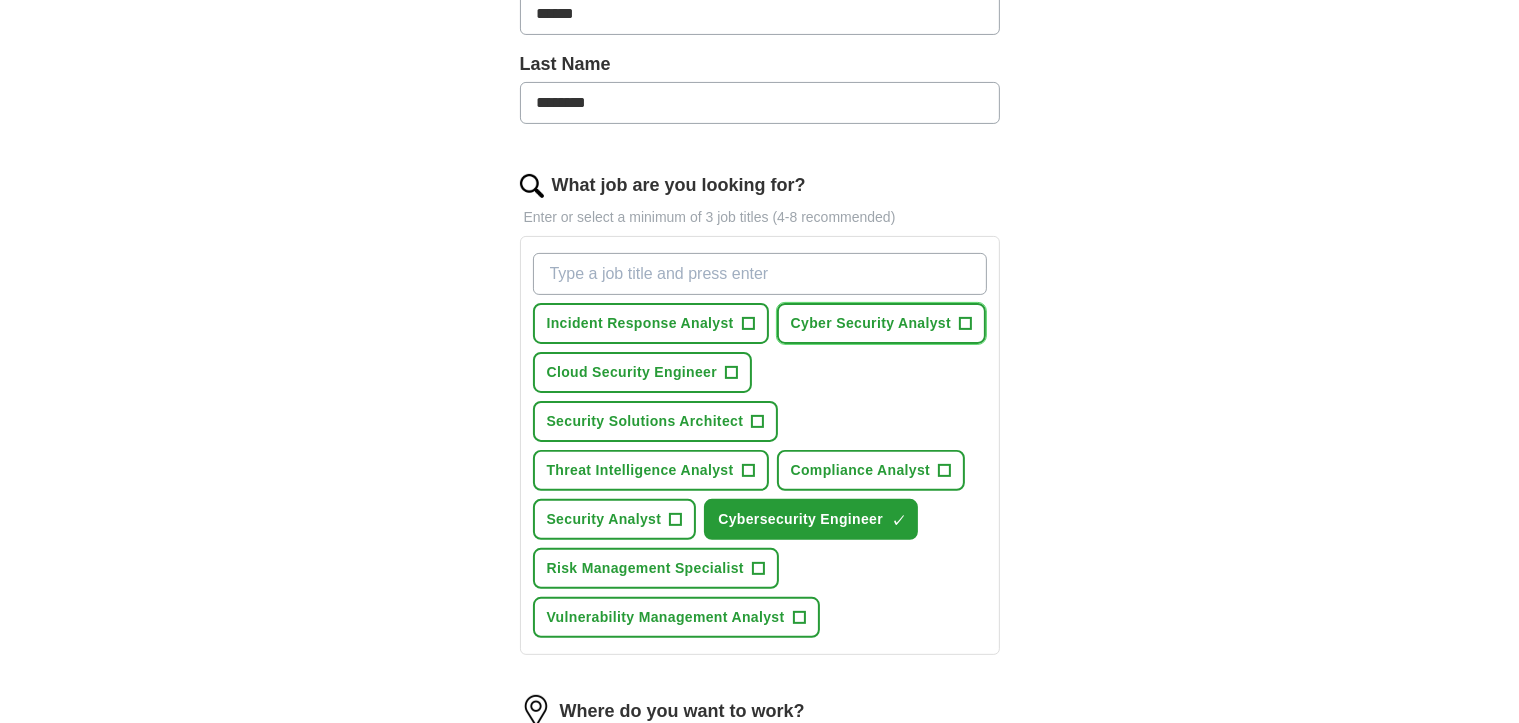 click on "+" at bounding box center [966, 324] 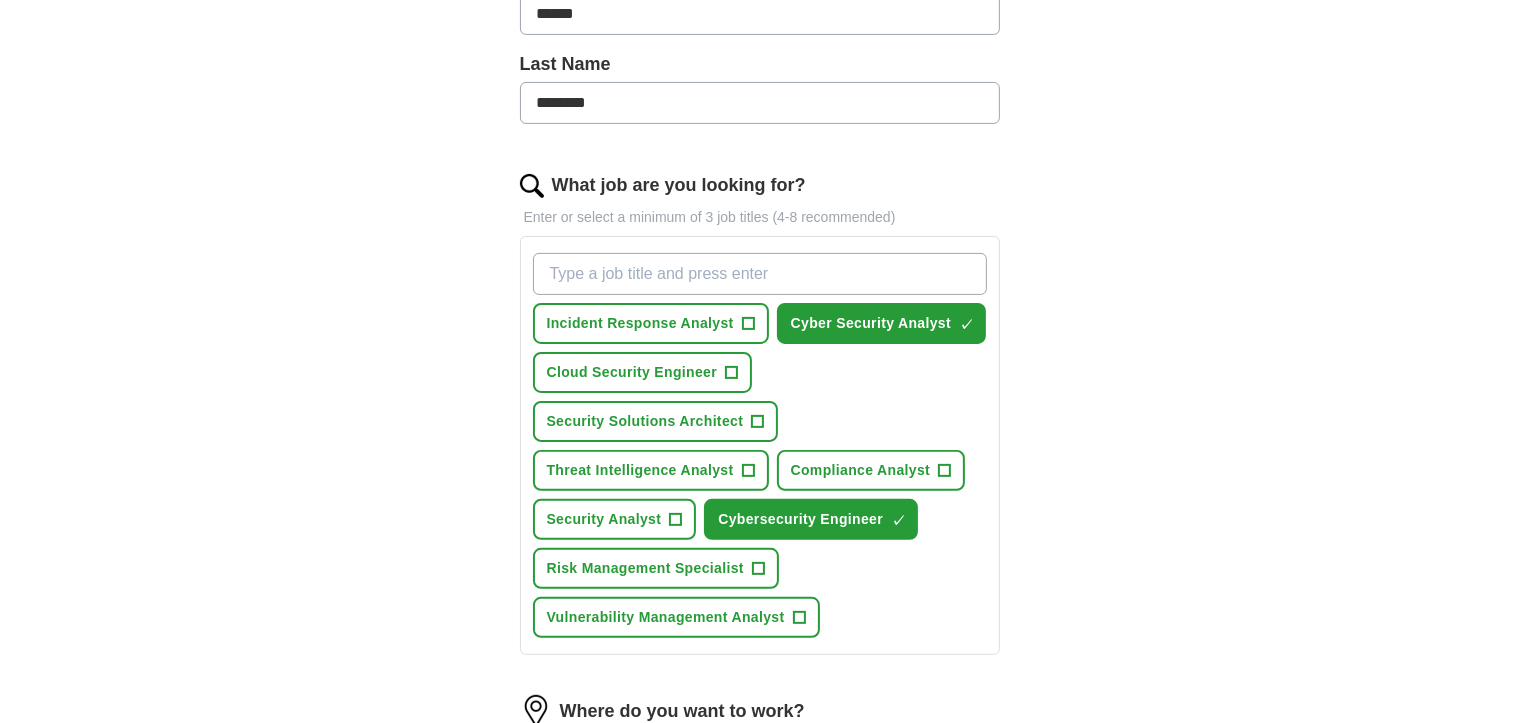 click on "What job are you looking for?" at bounding box center [760, 274] 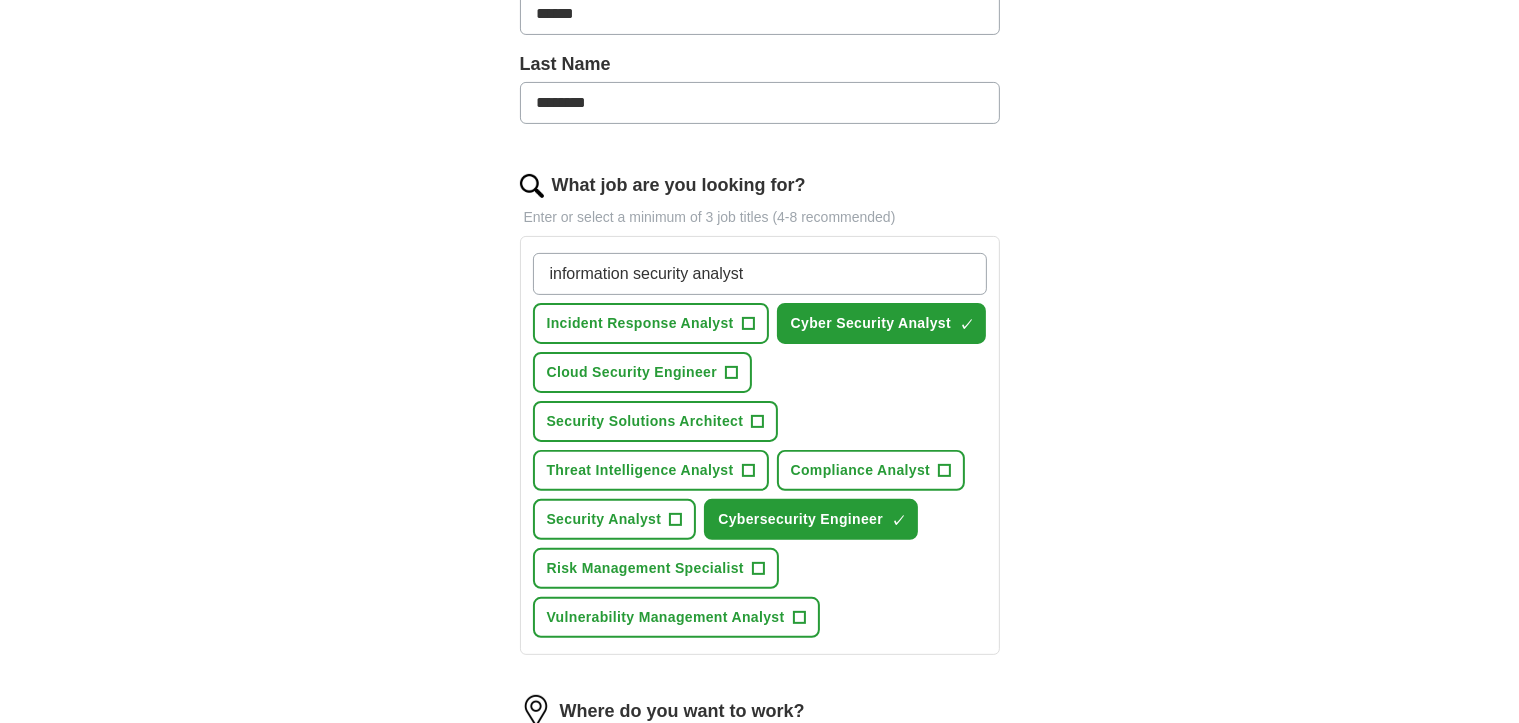 click on "information security analyst" at bounding box center [760, 274] 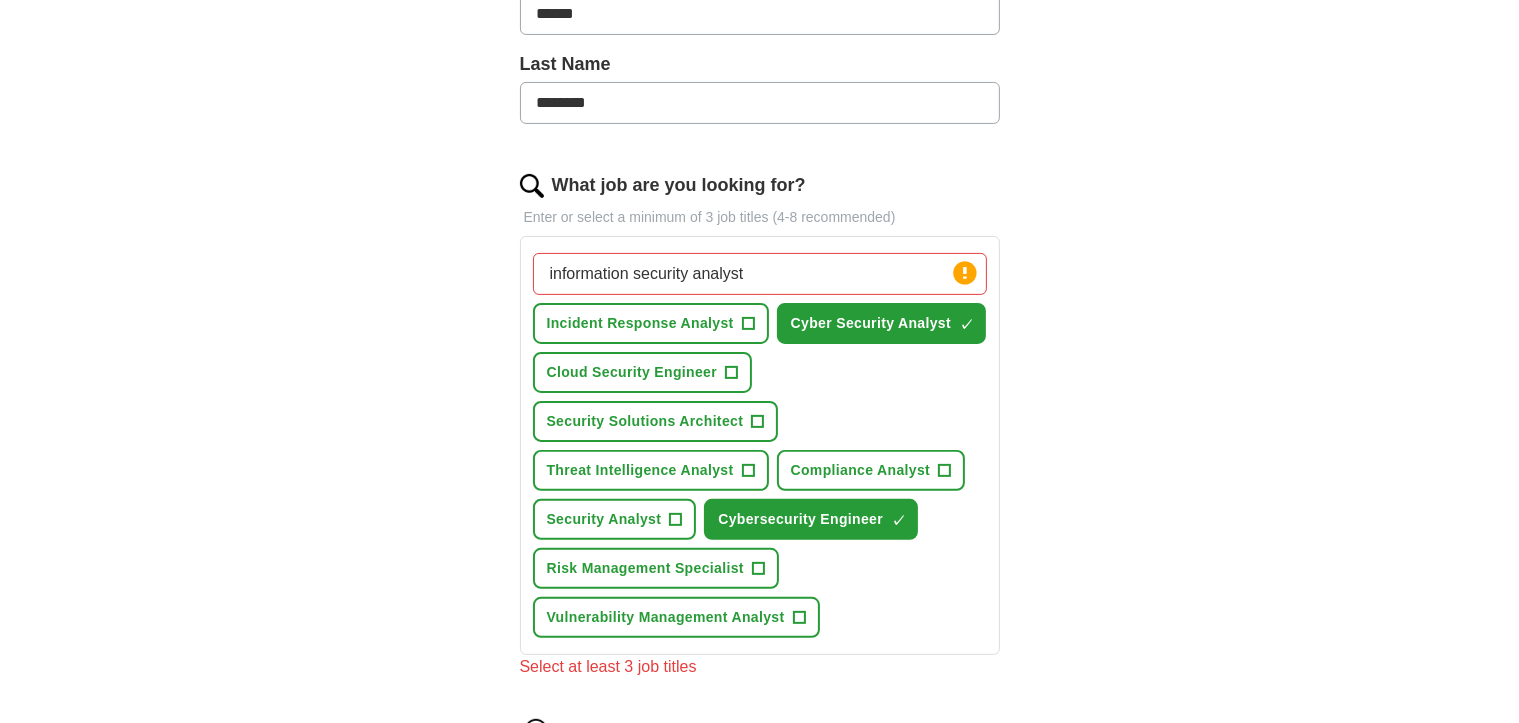 click on "information security analyst Press return to add title Incident Response Analyst + Cyber Security Analyst ✓ × Cloud Security Engineer + Security Solutions Architect + Threat Intelligence Analyst + Compliance Analyst + Security Analyst + Cybersecurity Engineer ✓ × Risk Management Specialist + Vulnerability Management Analyst +" at bounding box center (760, 445) 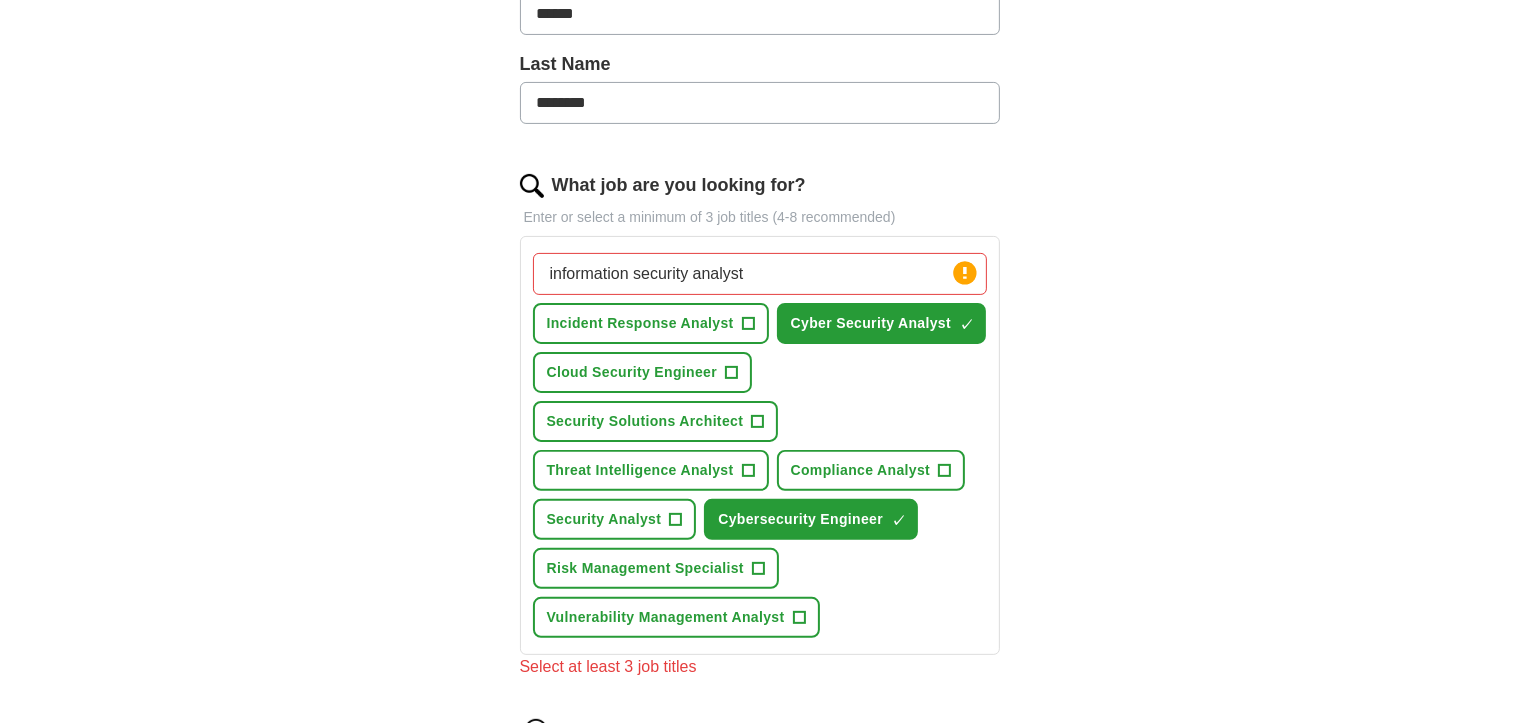 click on "information security analyst" at bounding box center (760, 274) 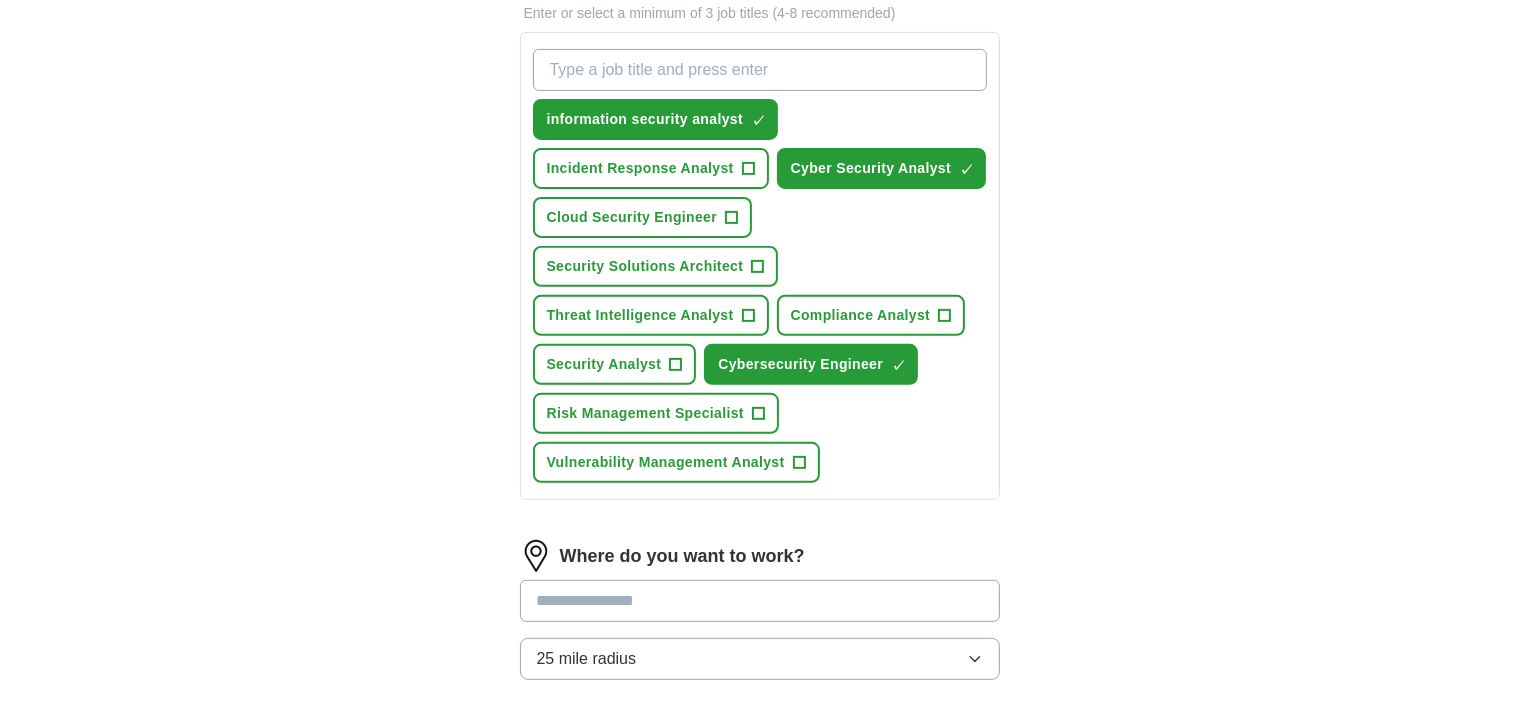 scroll, scrollTop: 666, scrollLeft: 0, axis: vertical 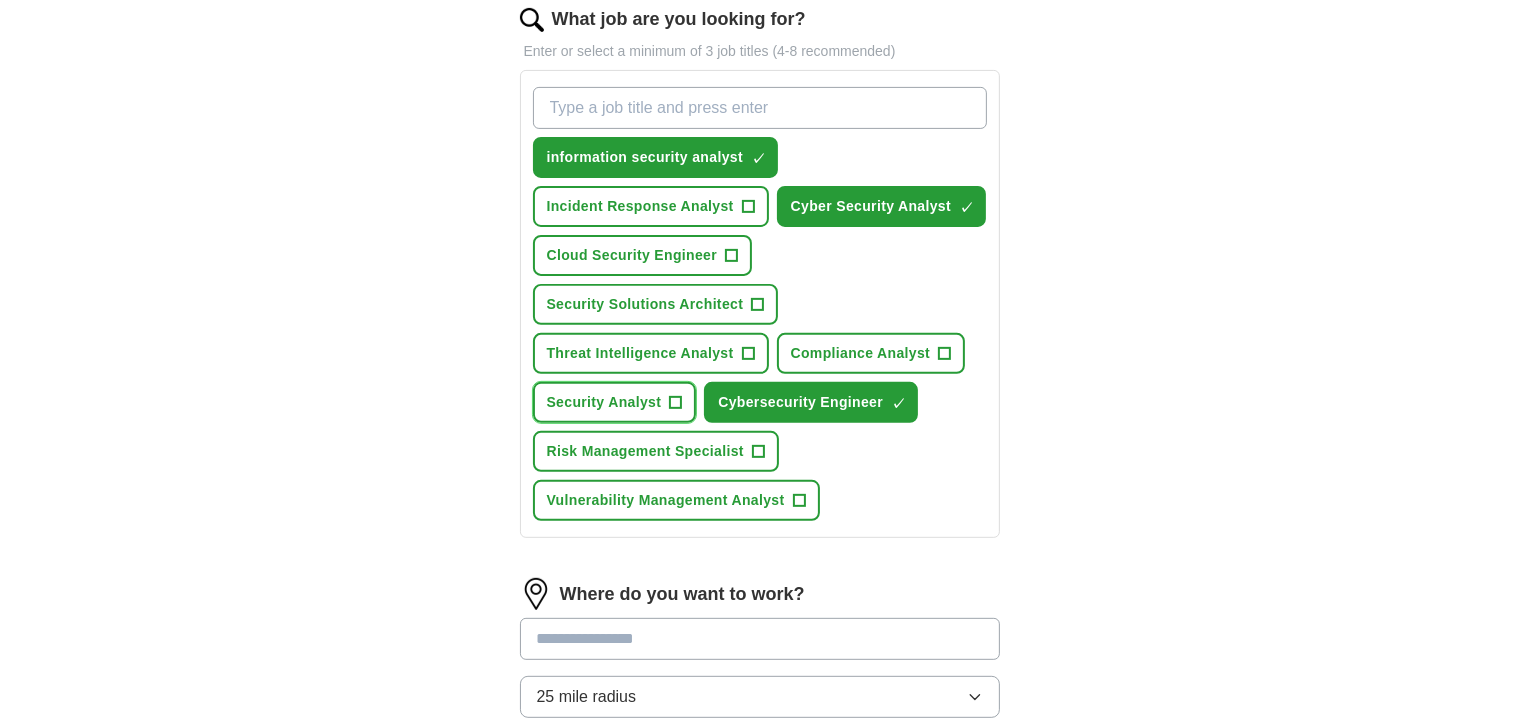 click on "+" at bounding box center [676, 403] 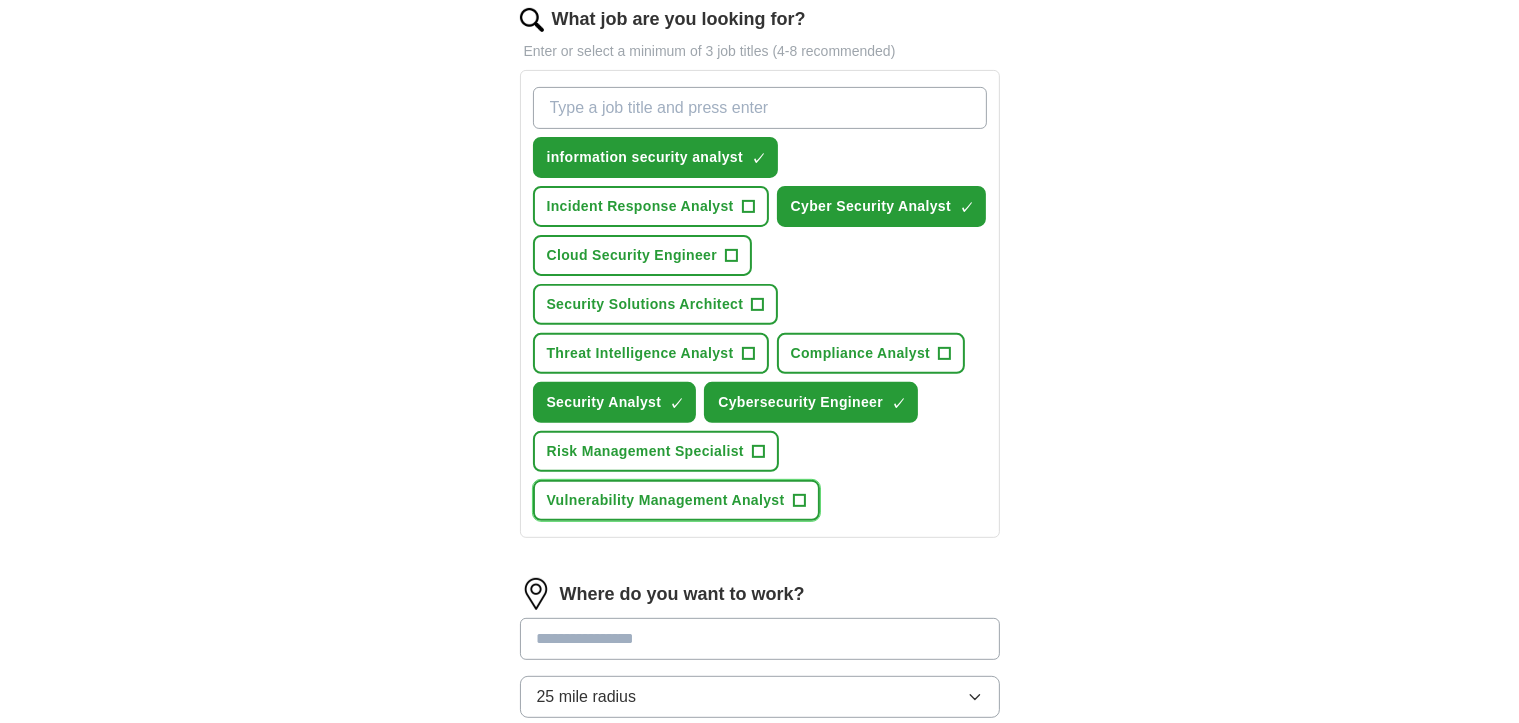 click on "+" at bounding box center (799, 501) 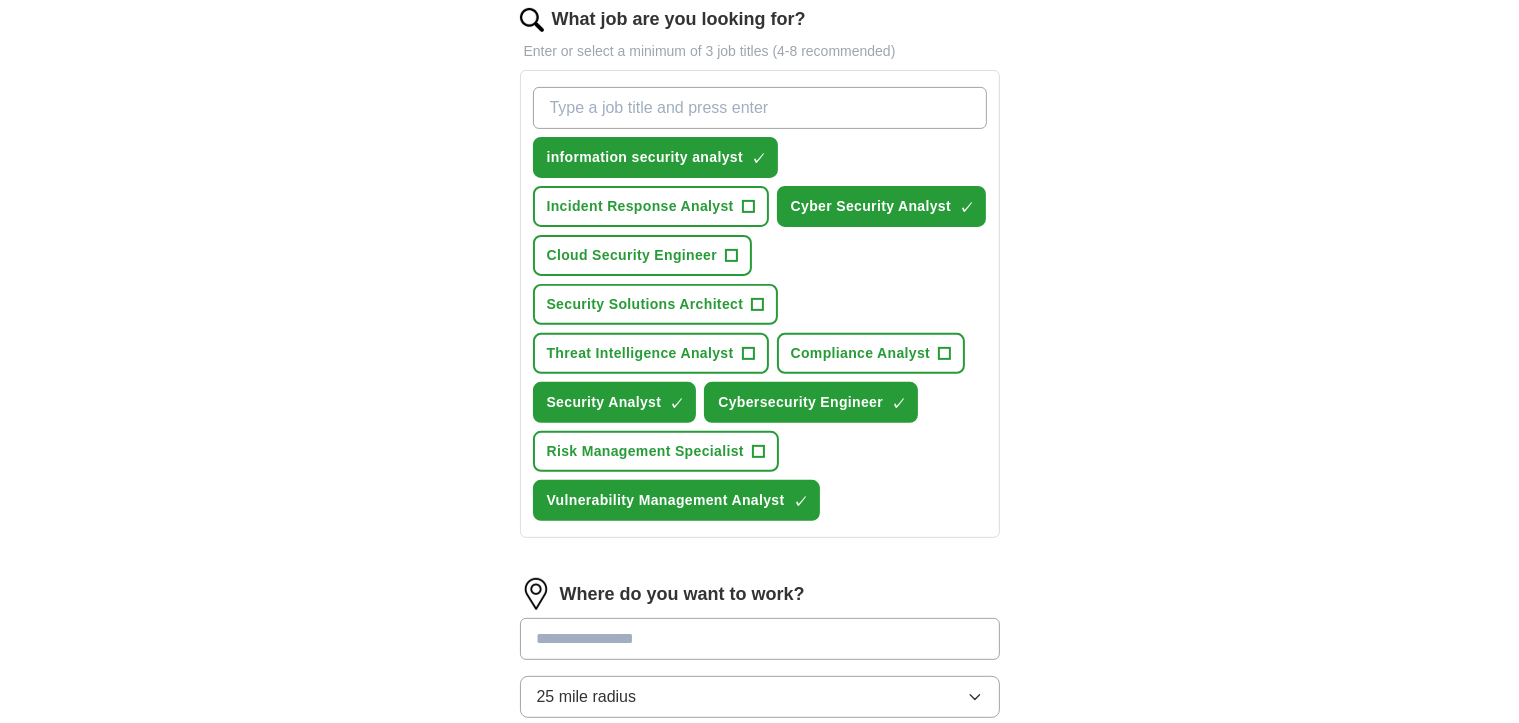 click on "What job are you looking for?" at bounding box center (760, 108) 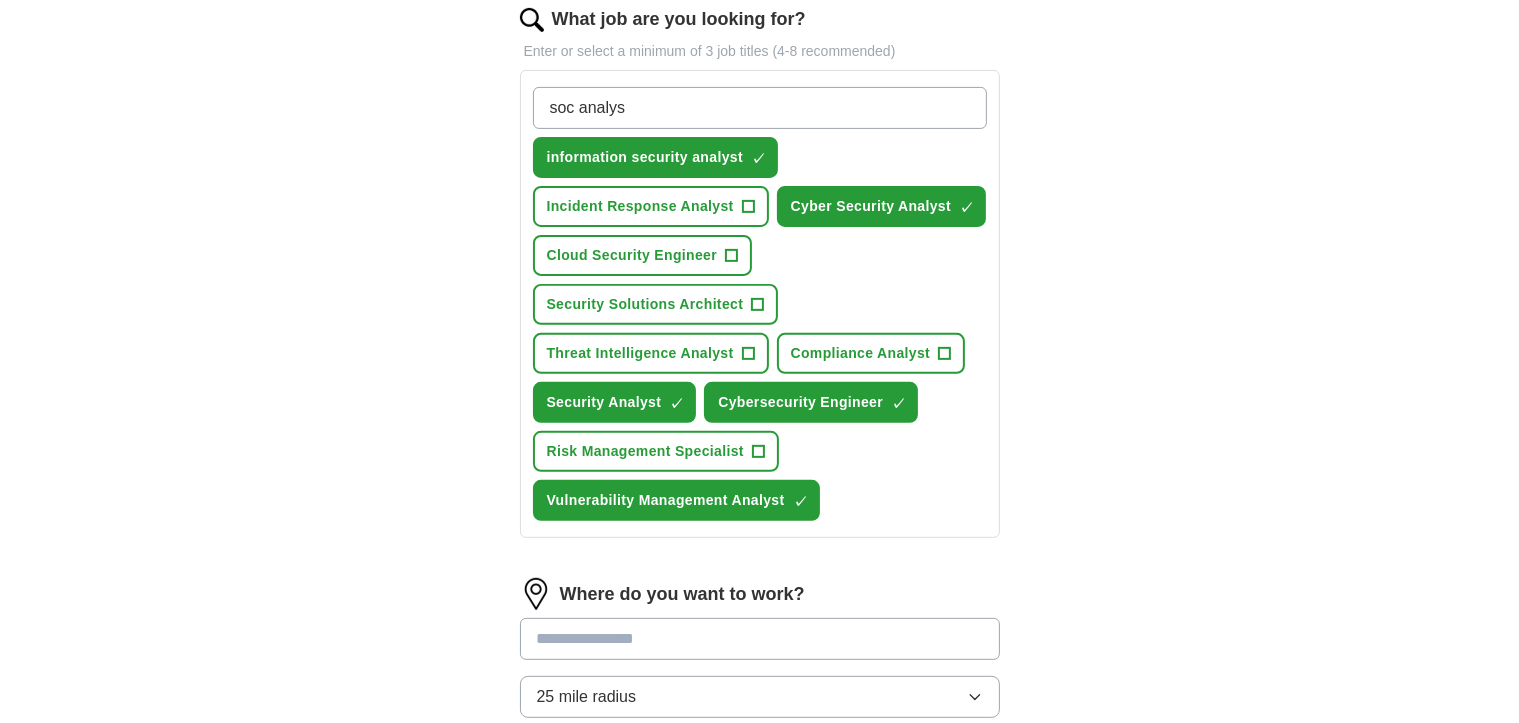 type on "soc analyst" 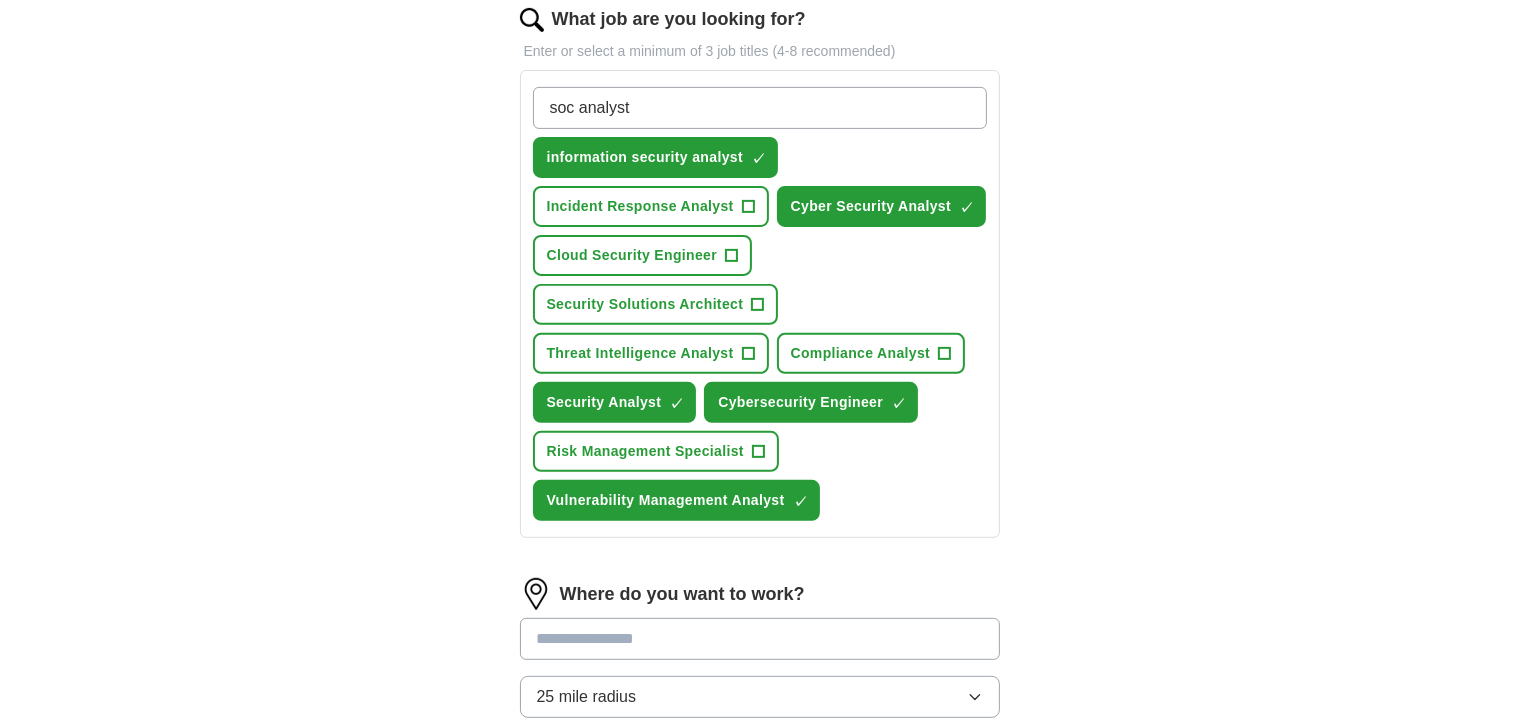 type 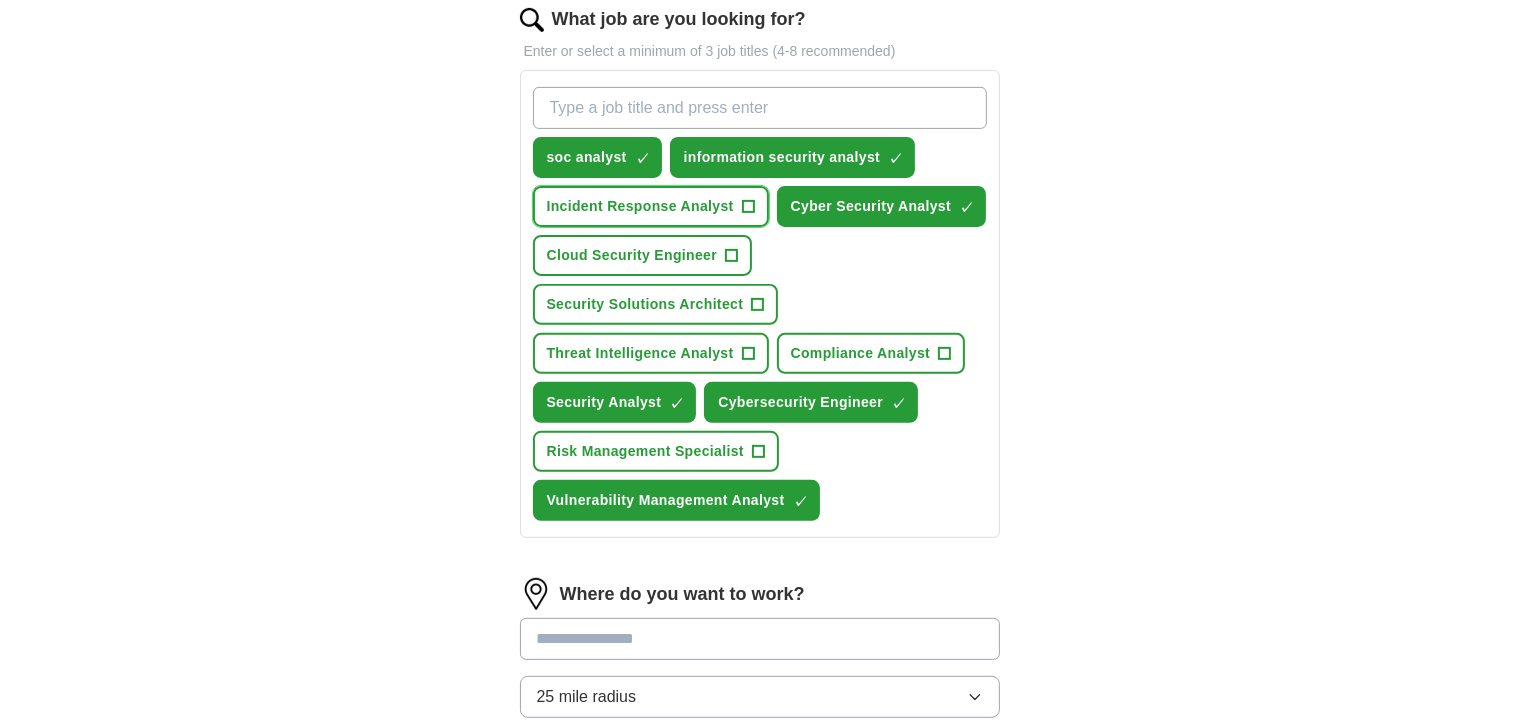 click on "+" at bounding box center [748, 207] 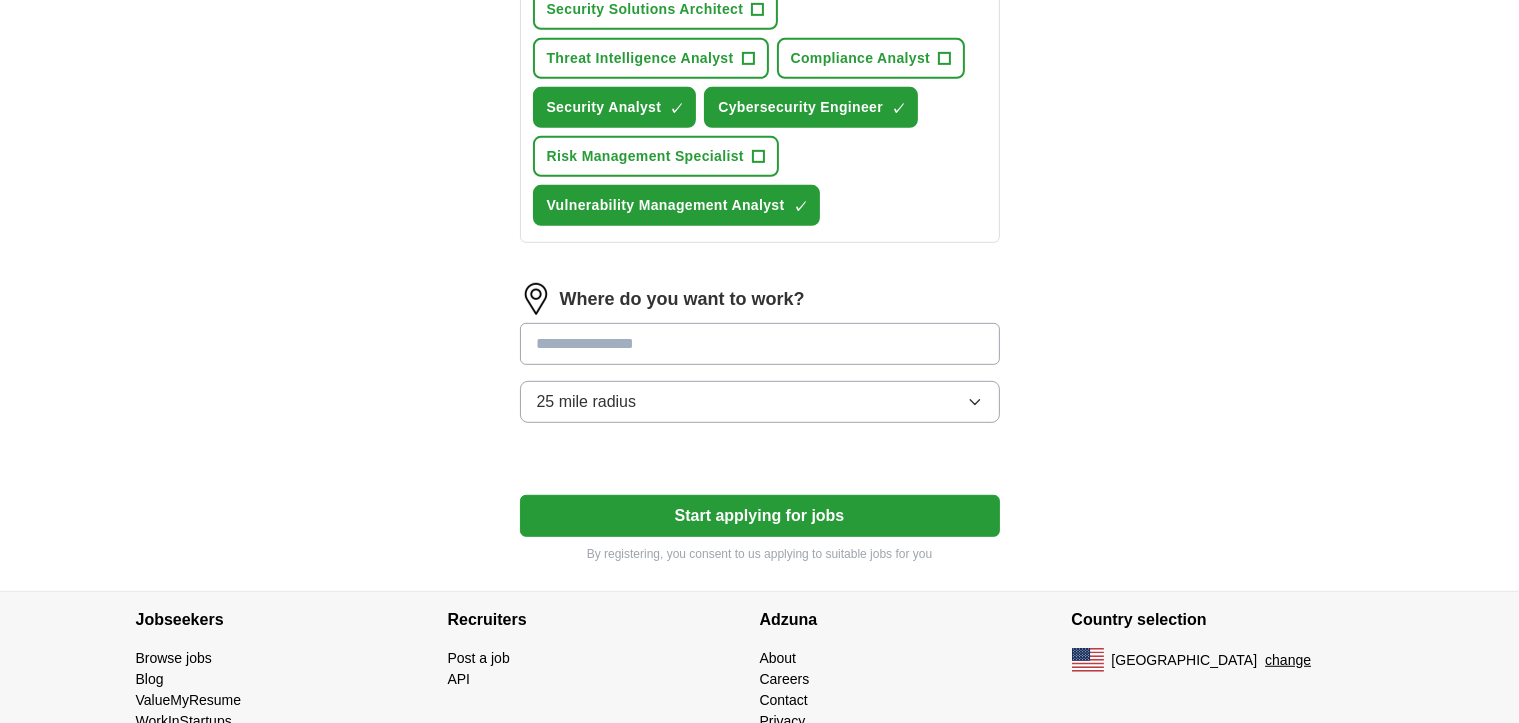 scroll, scrollTop: 1000, scrollLeft: 0, axis: vertical 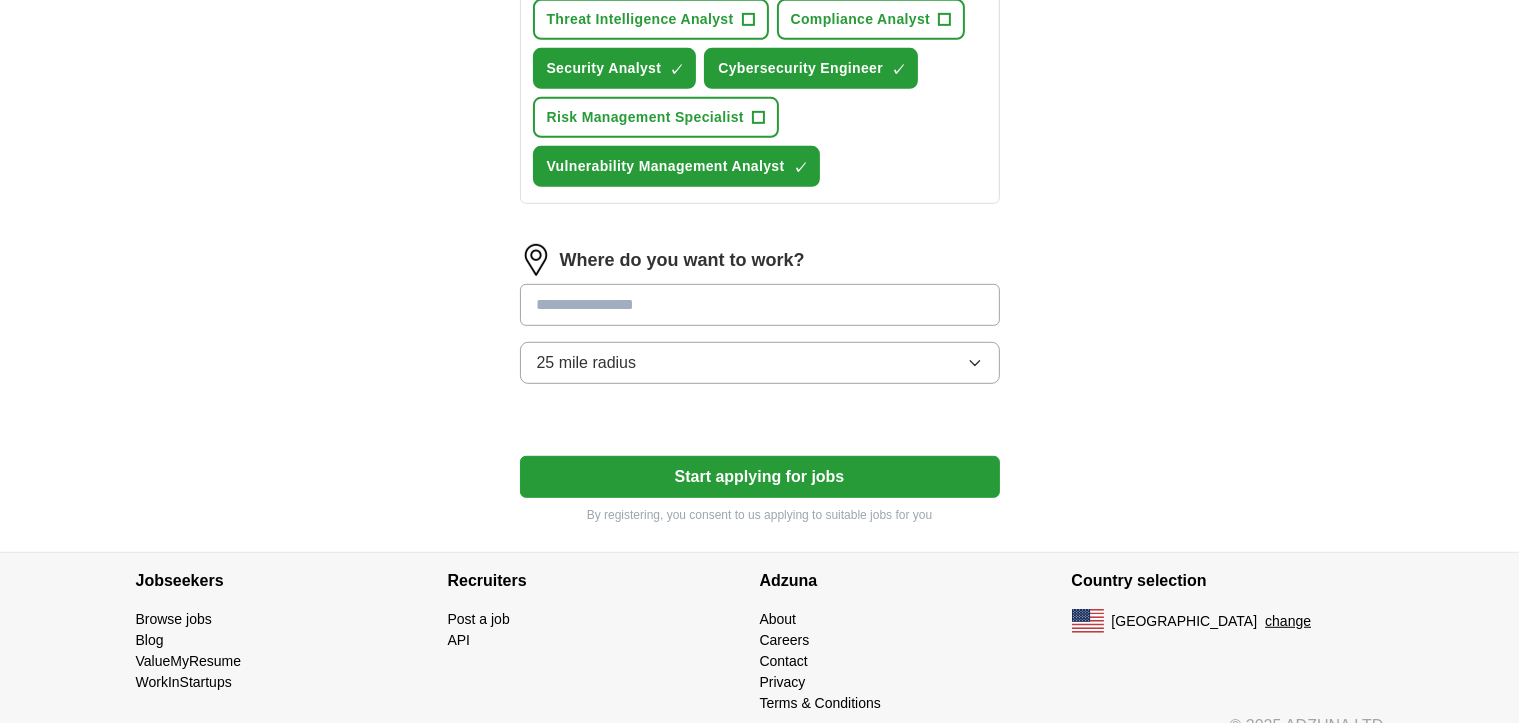 click at bounding box center (760, 305) 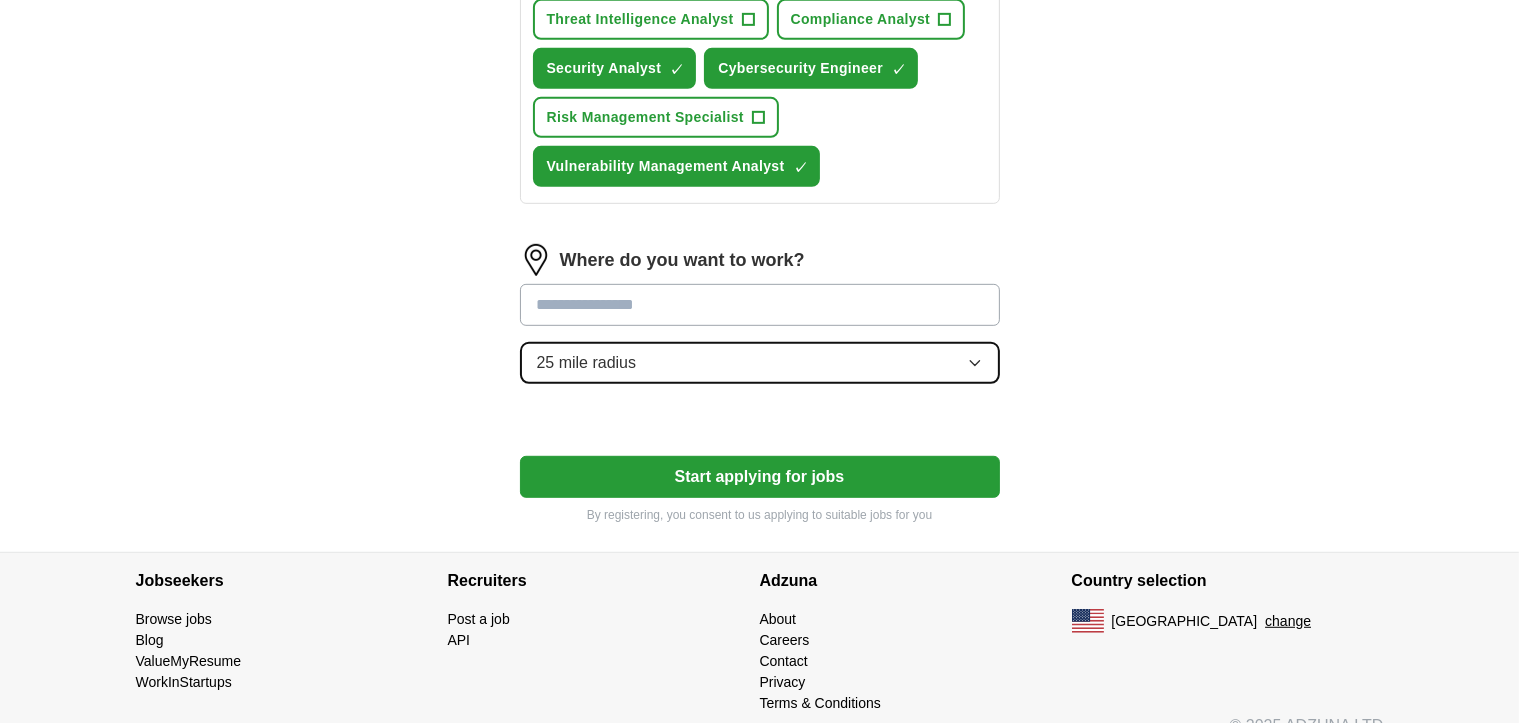 click on "25 mile radius" at bounding box center [760, 363] 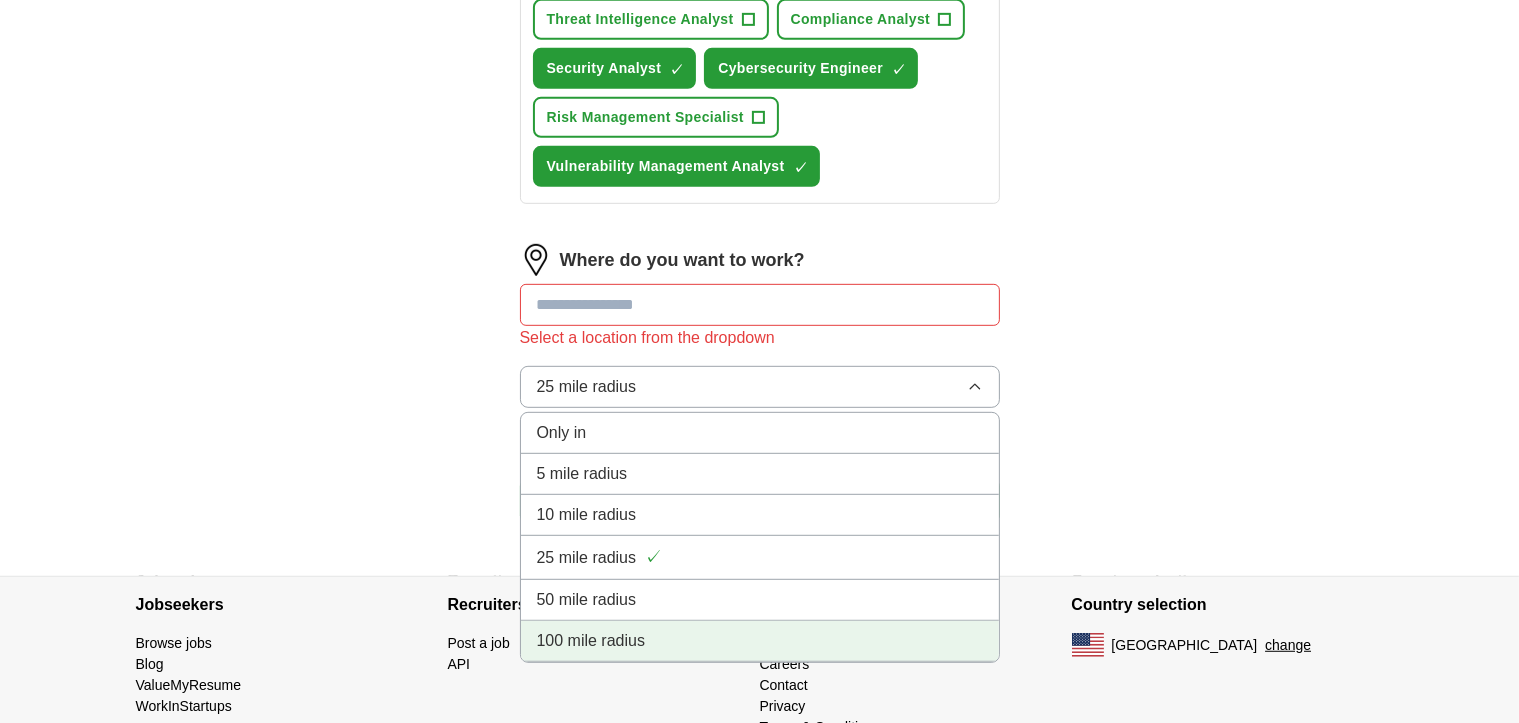 click on "100 mile radius" at bounding box center [591, 641] 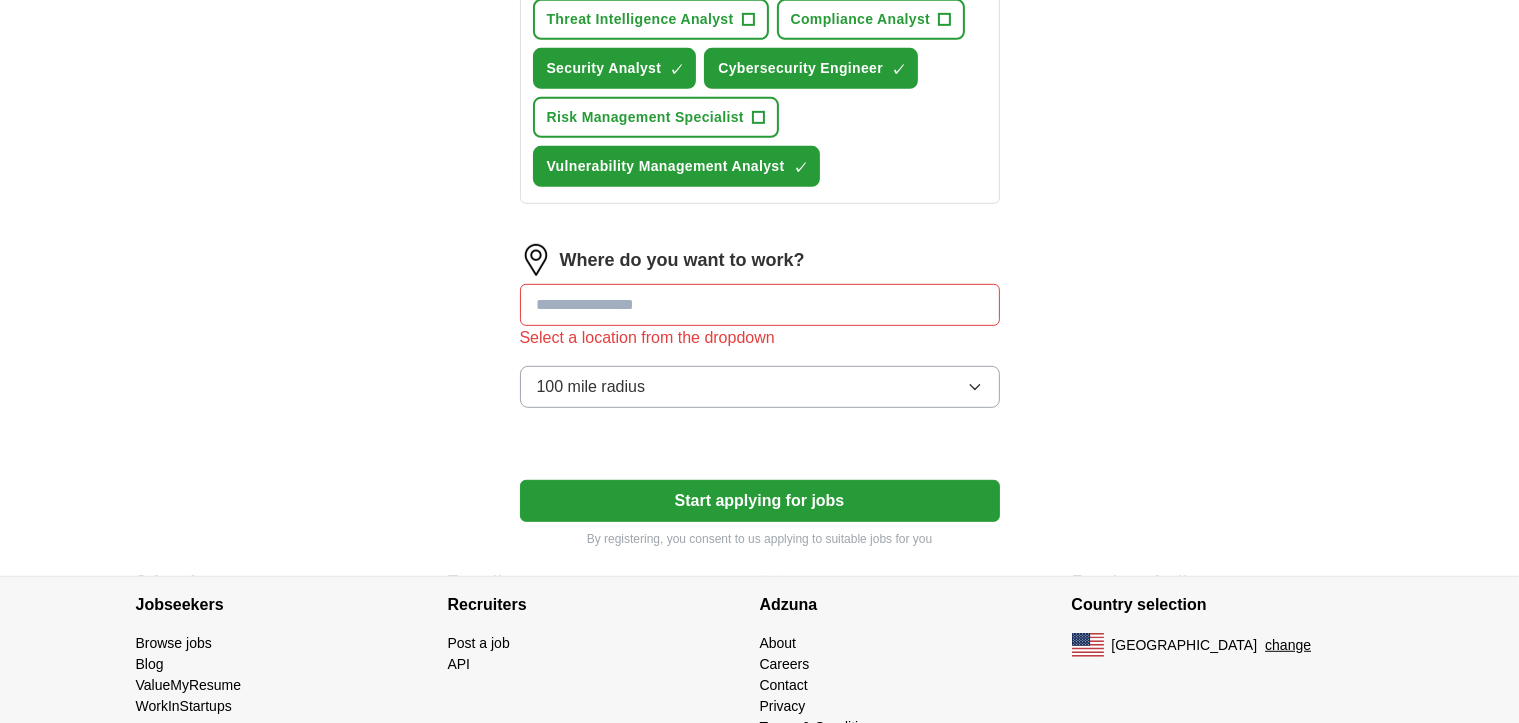click at bounding box center [760, 305] 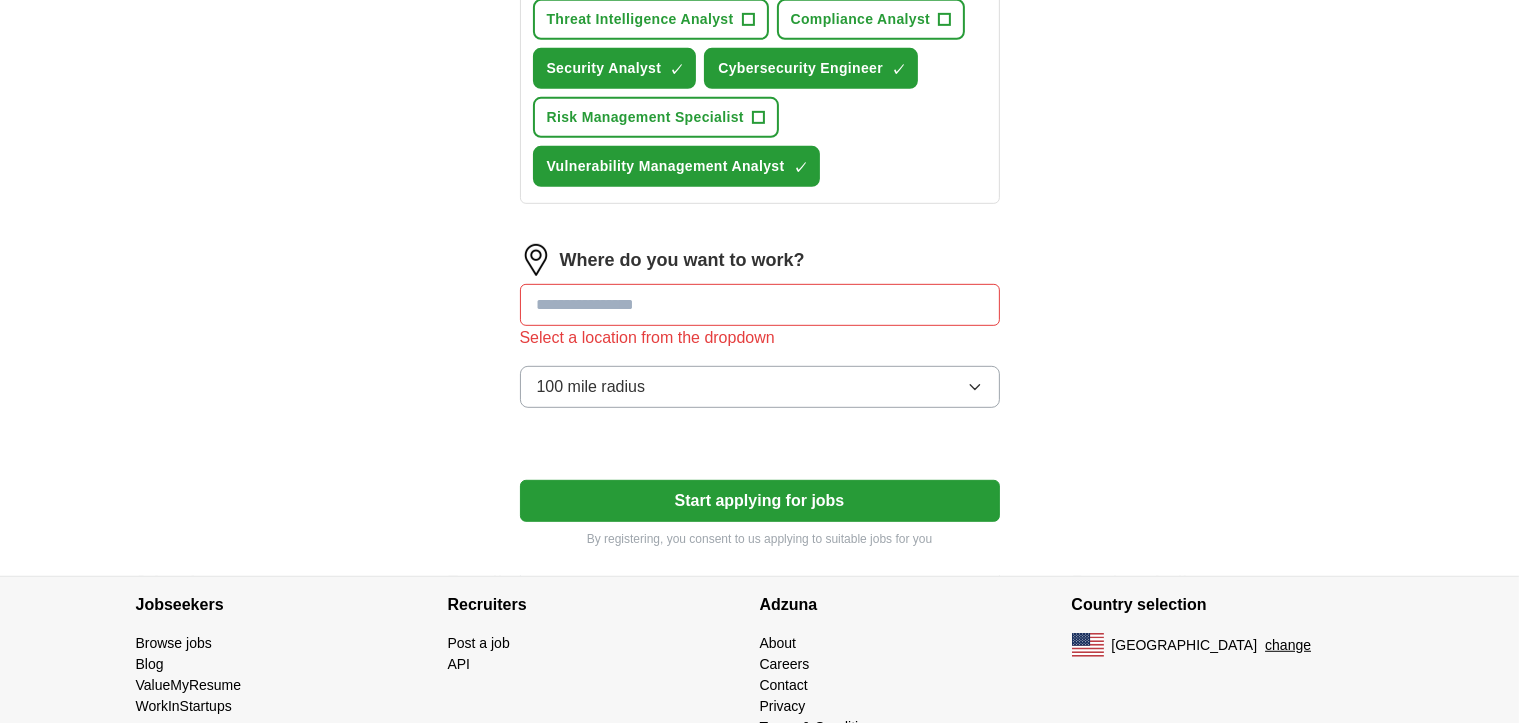 click at bounding box center [760, 305] 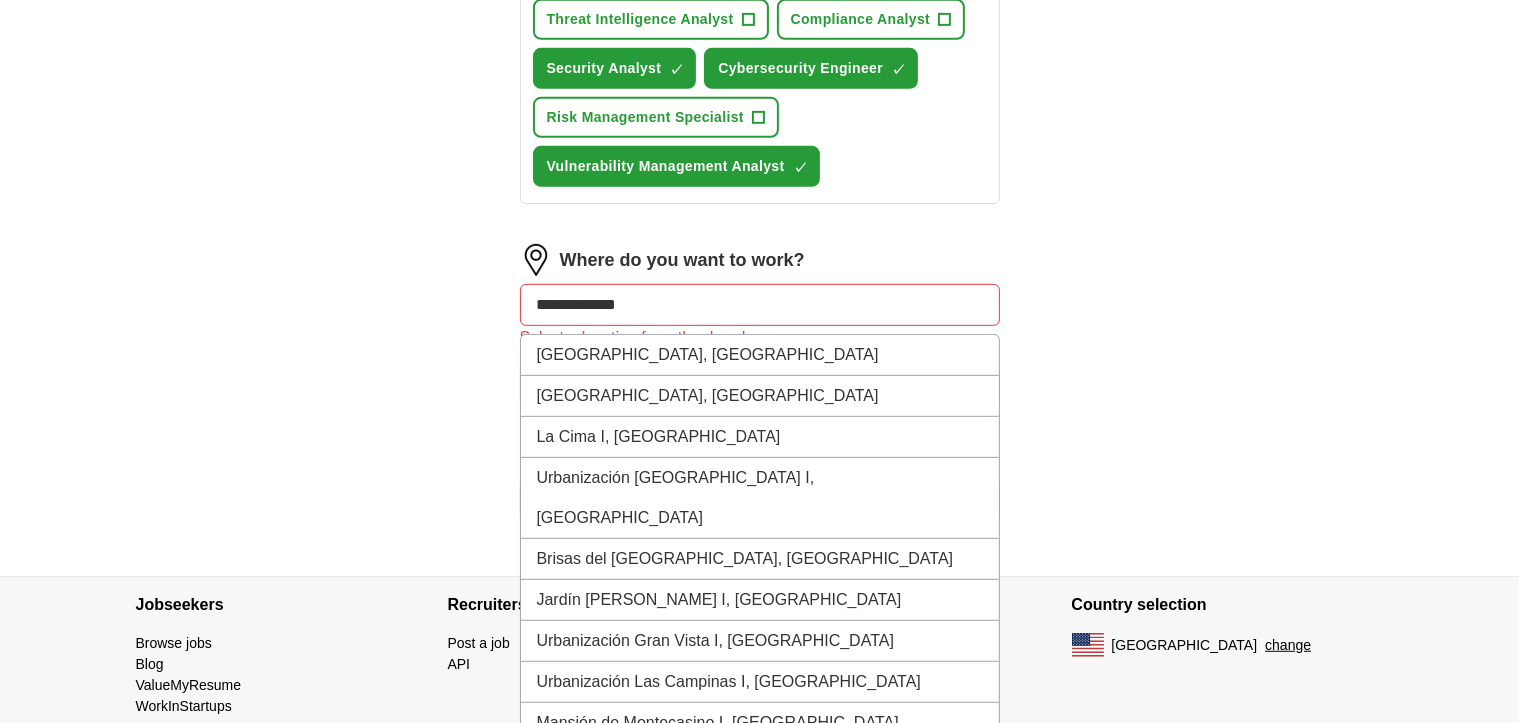 type on "**********" 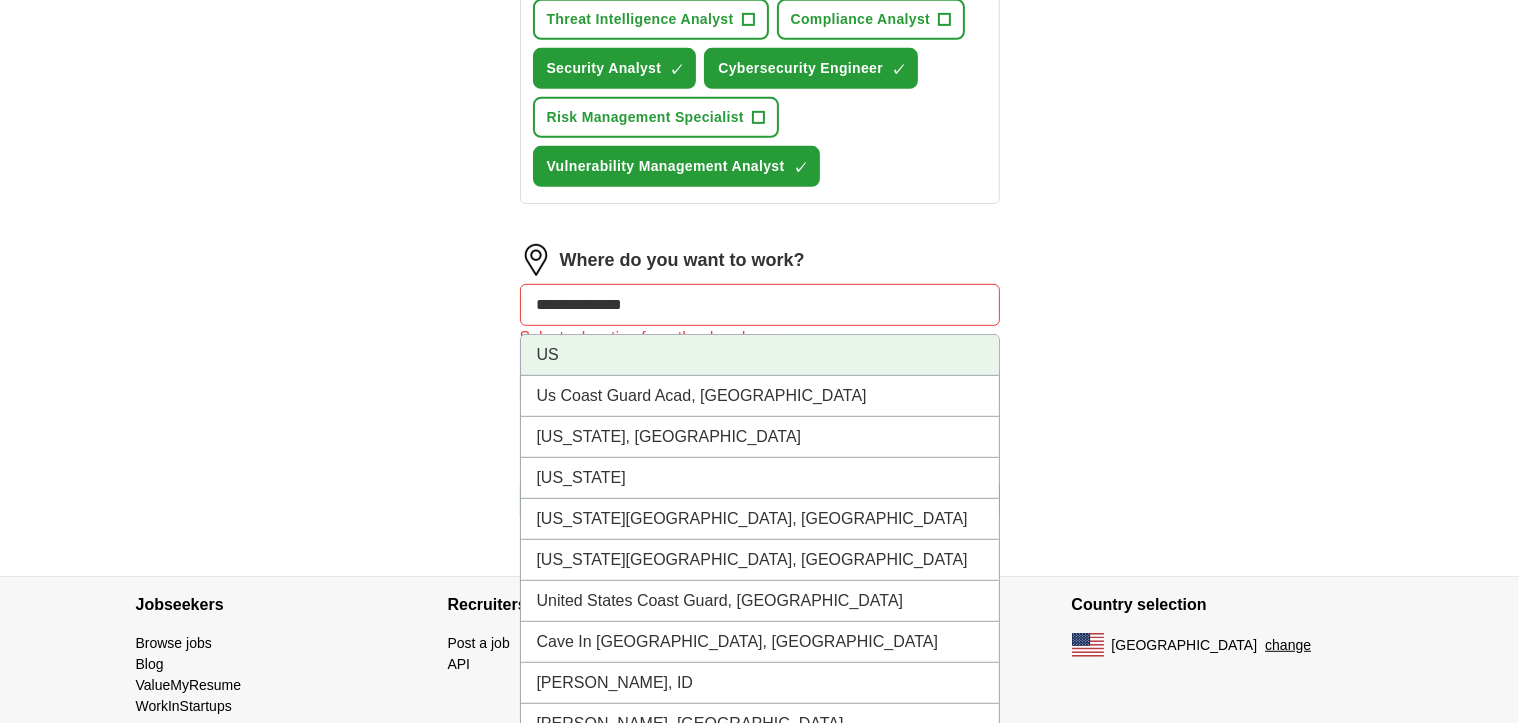 click on "US" at bounding box center (760, 355) 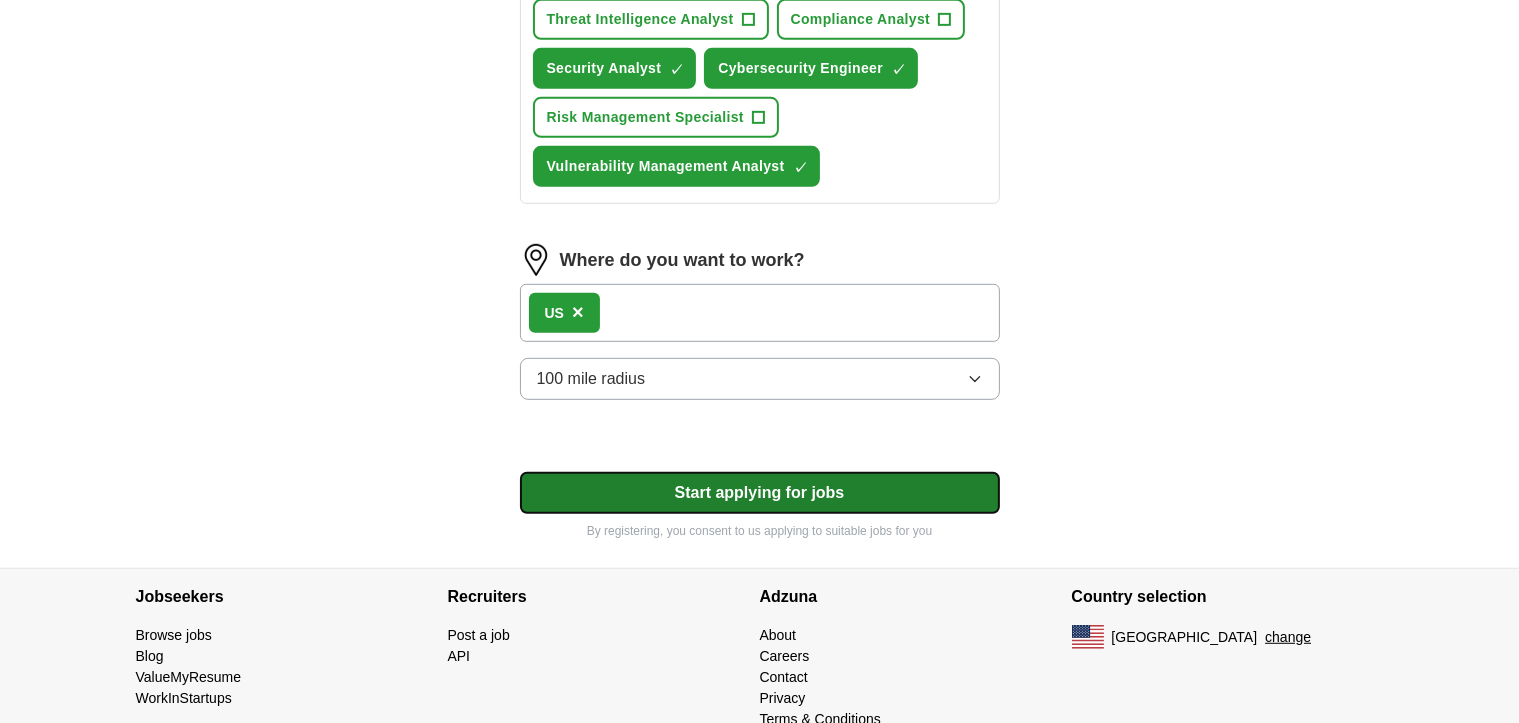 click on "Start applying for jobs" at bounding box center (760, 493) 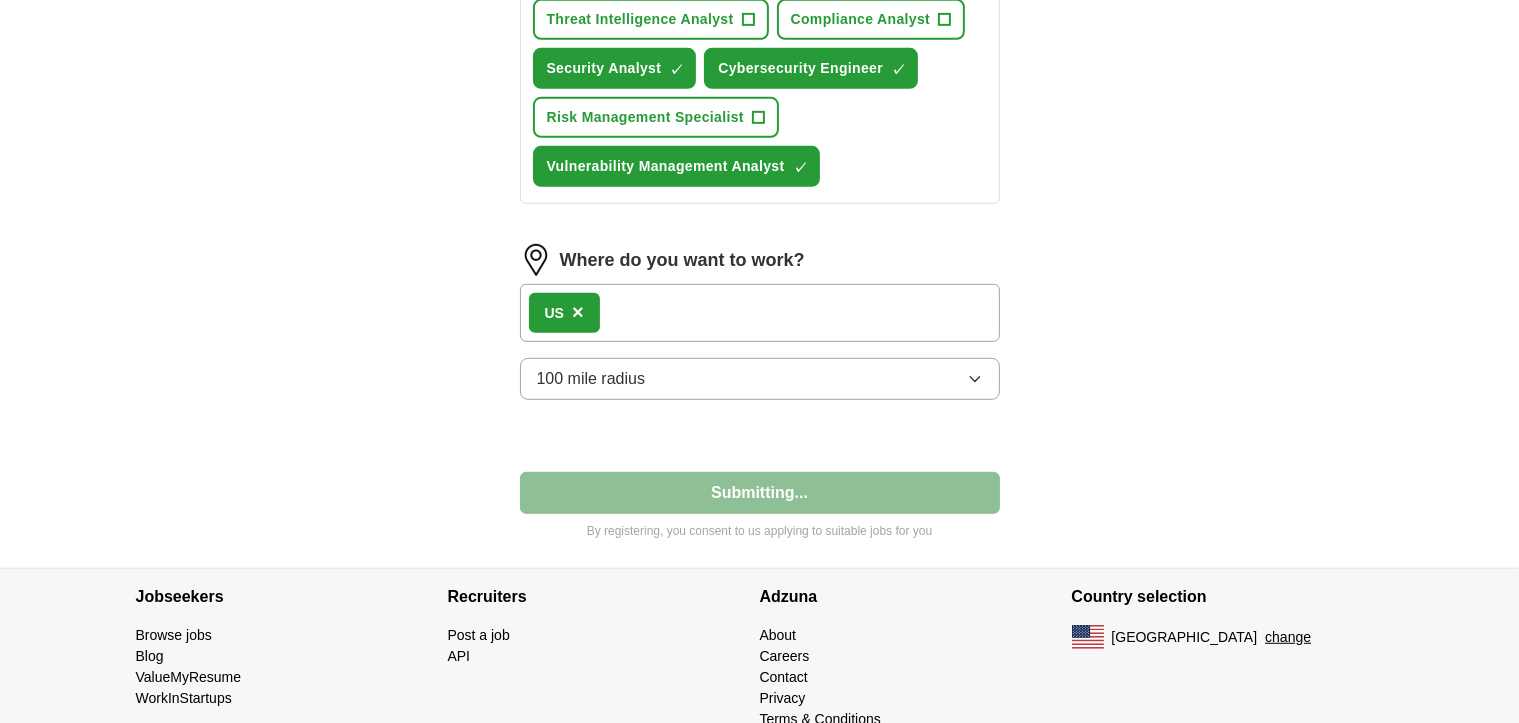 select on "**" 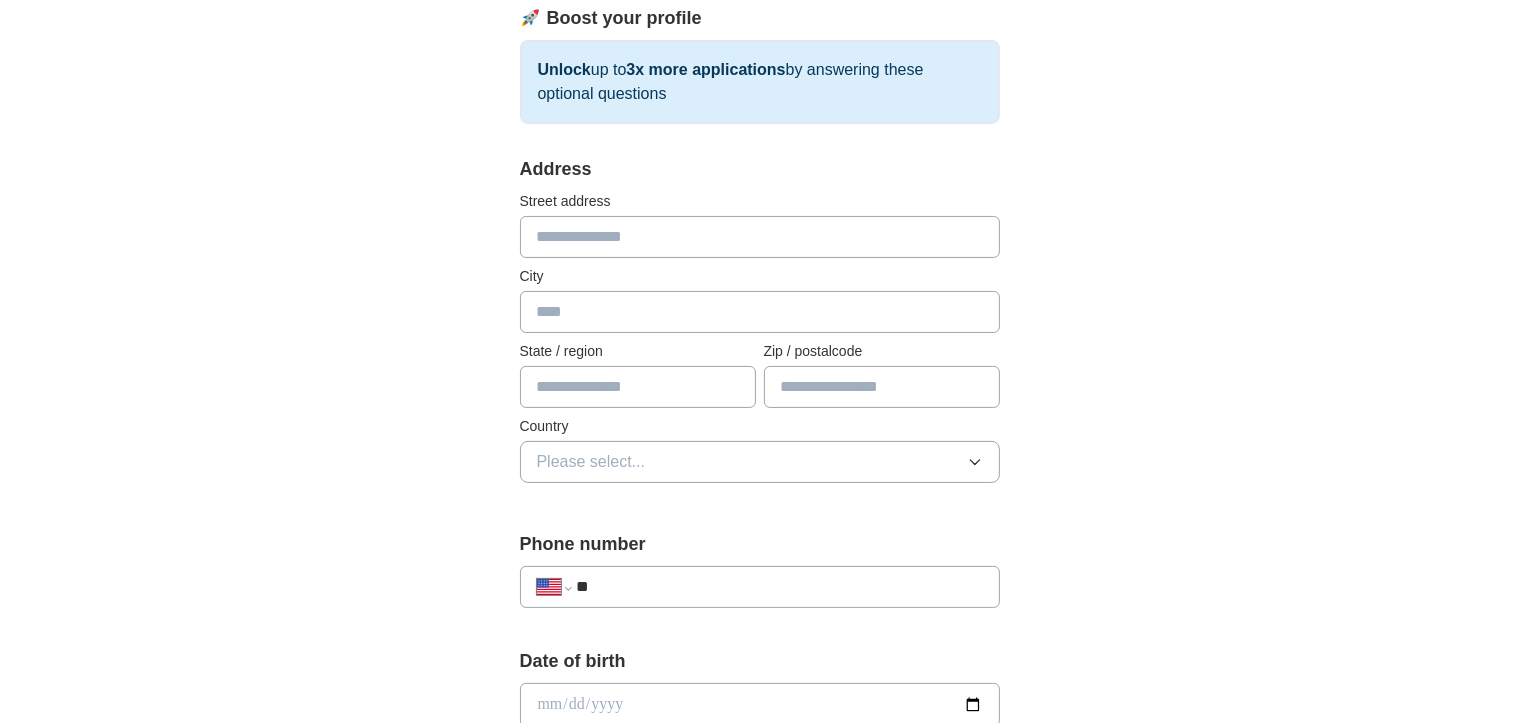 scroll, scrollTop: 333, scrollLeft: 0, axis: vertical 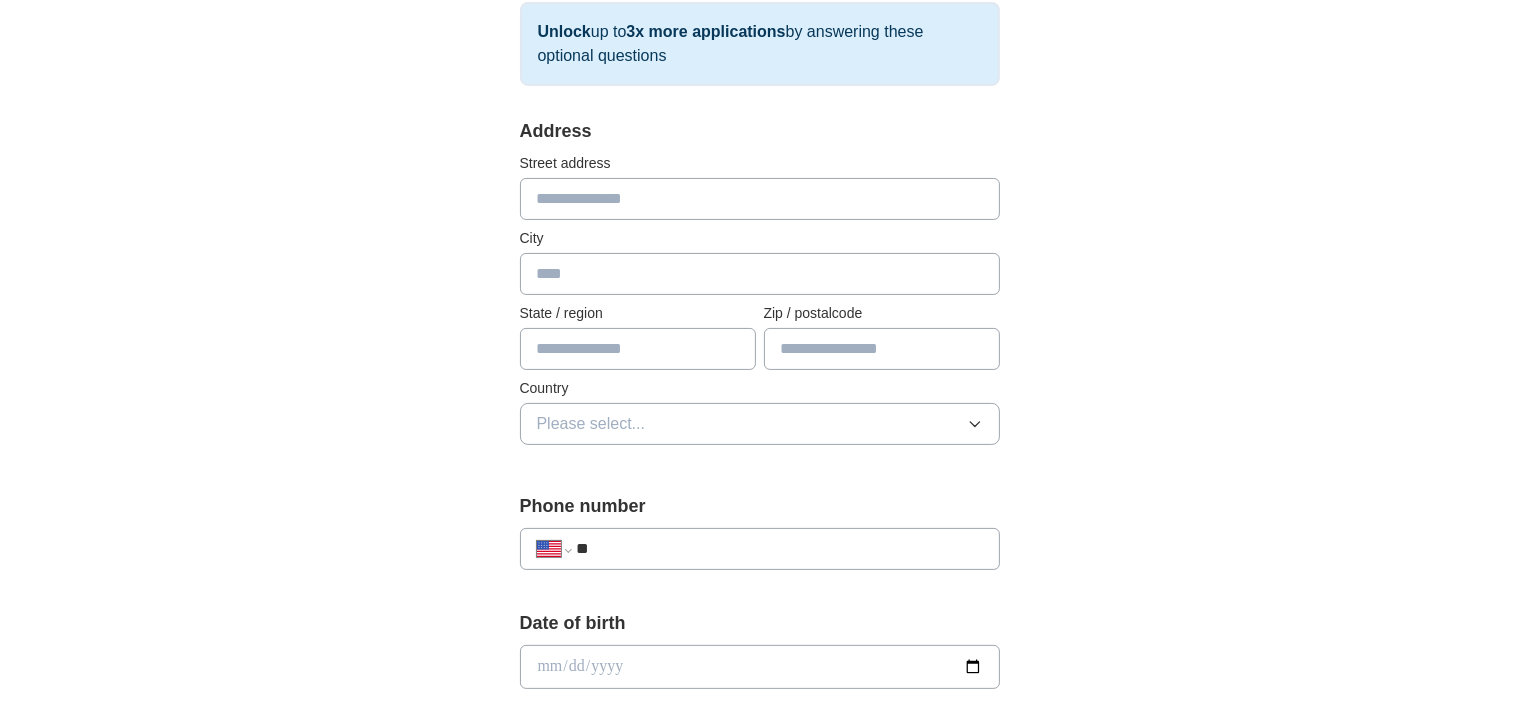 click at bounding box center (760, 199) 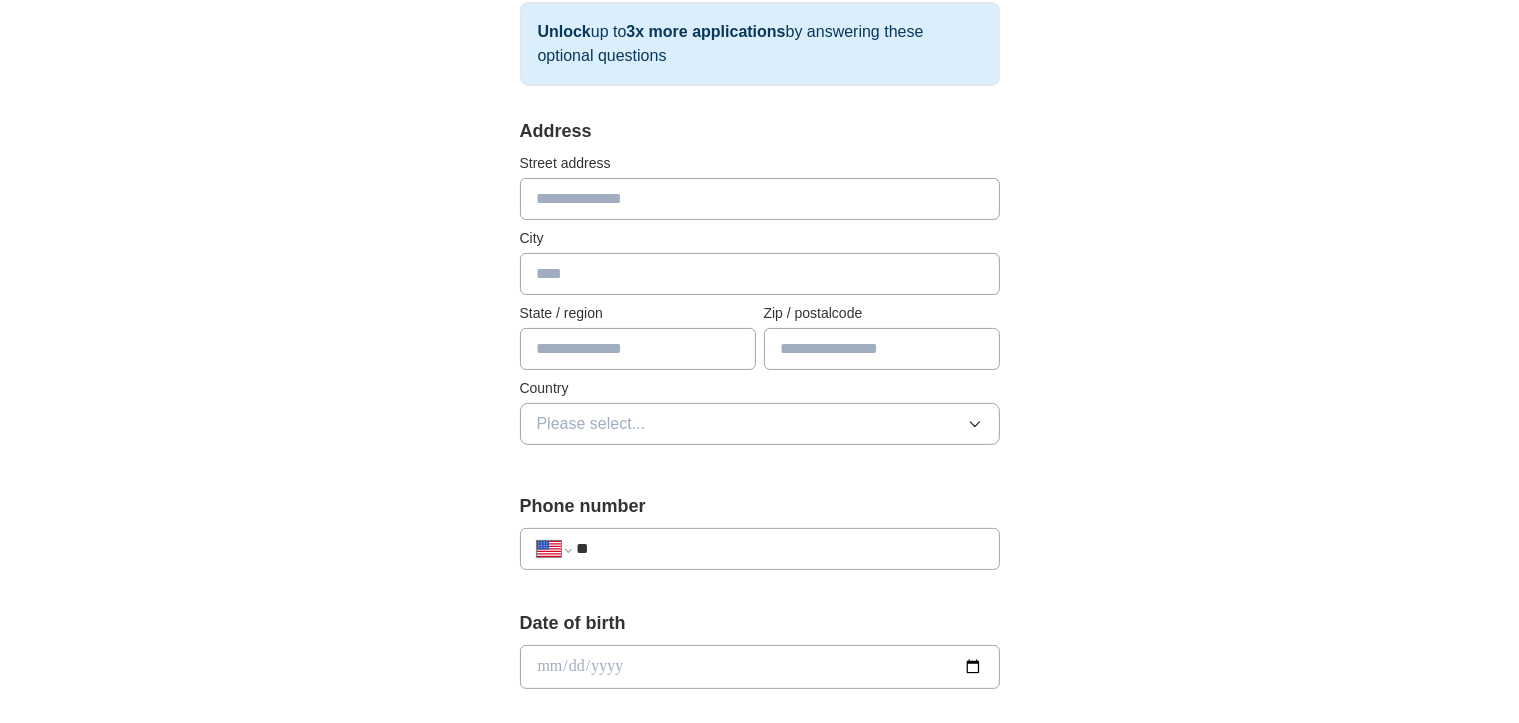 type on "**********" 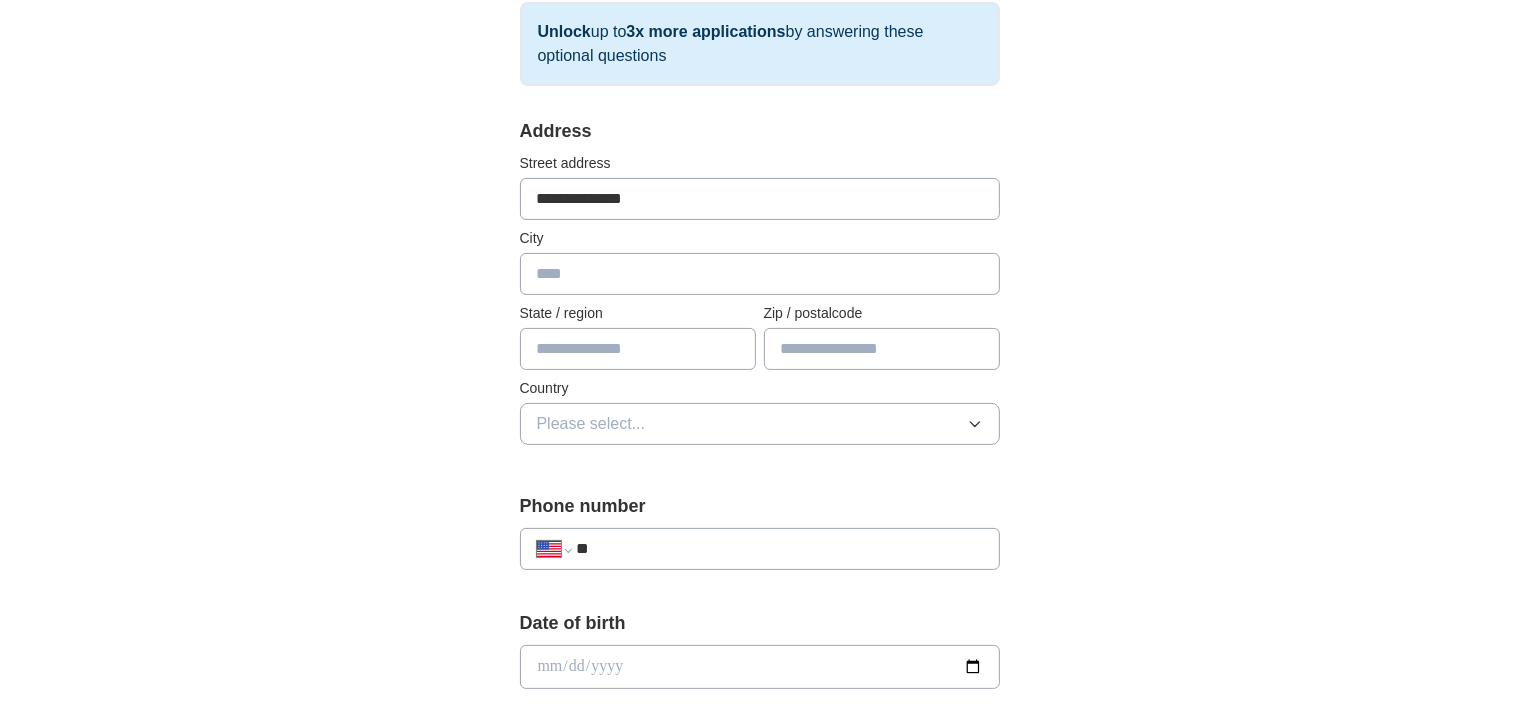 type on "**********" 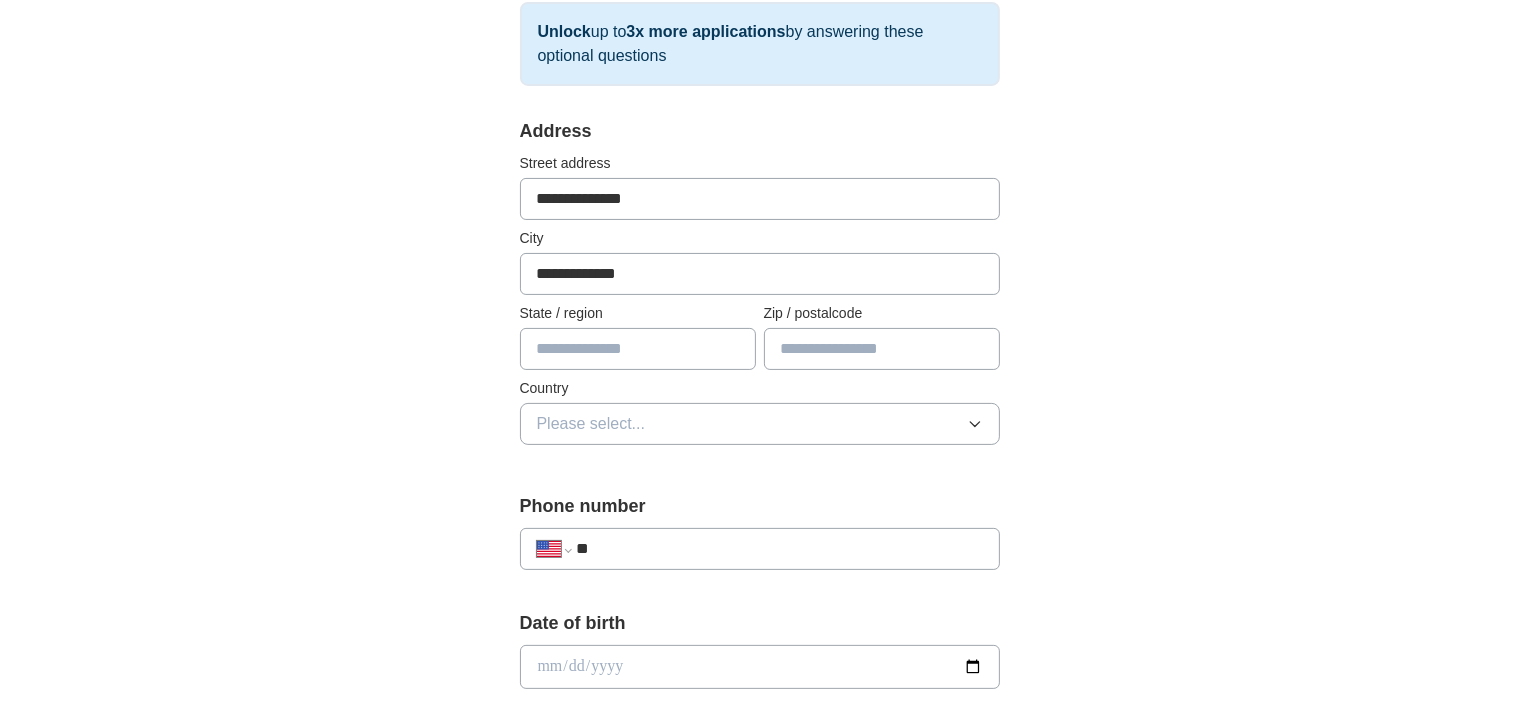 type on "**" 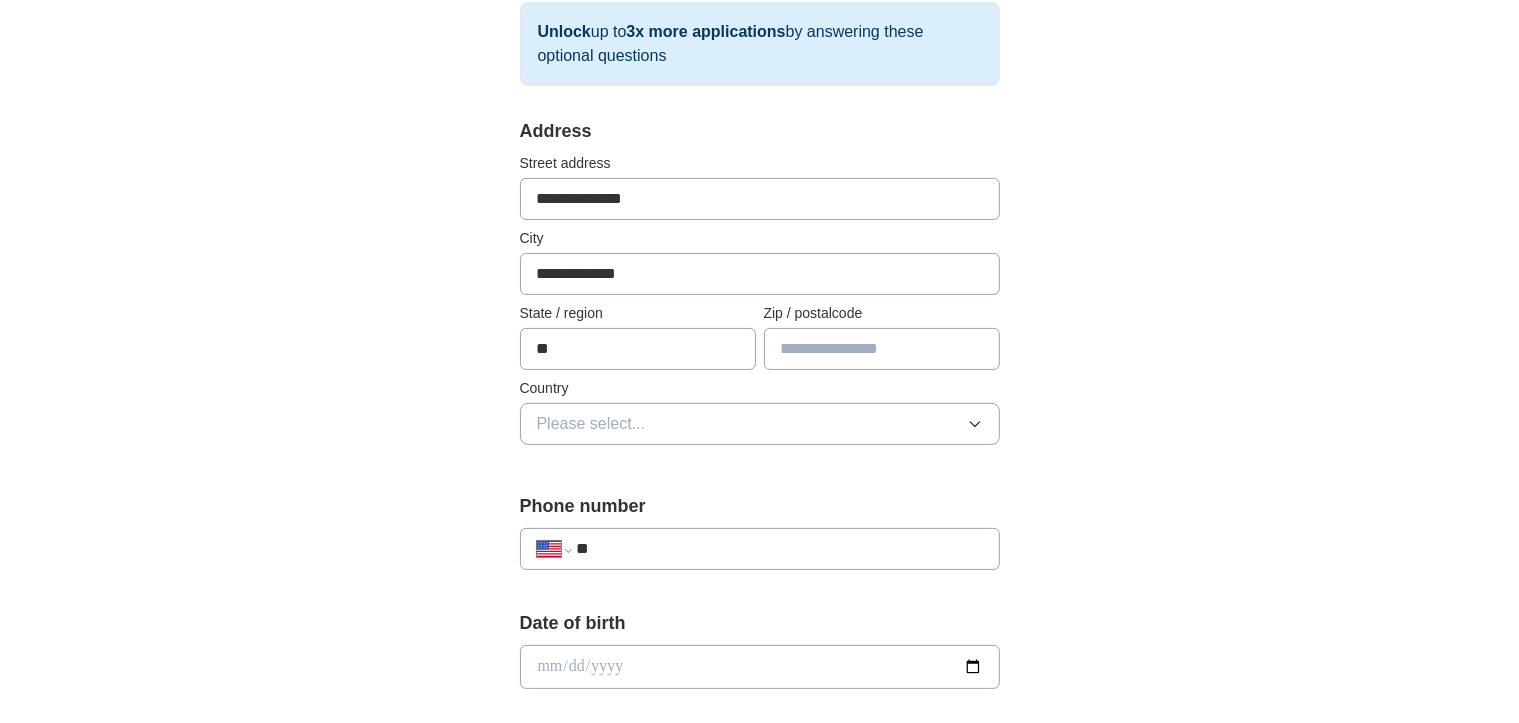 type on "*****" 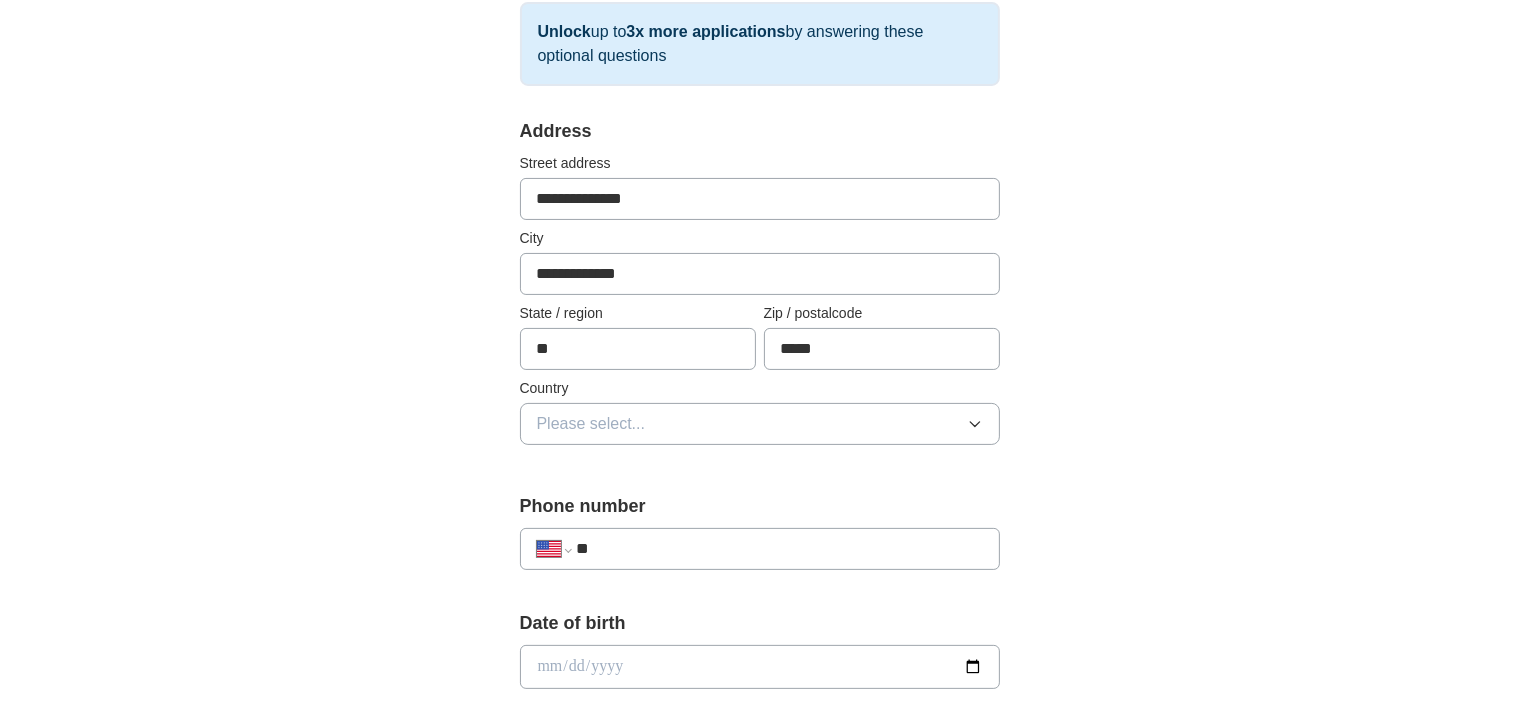type on "**********" 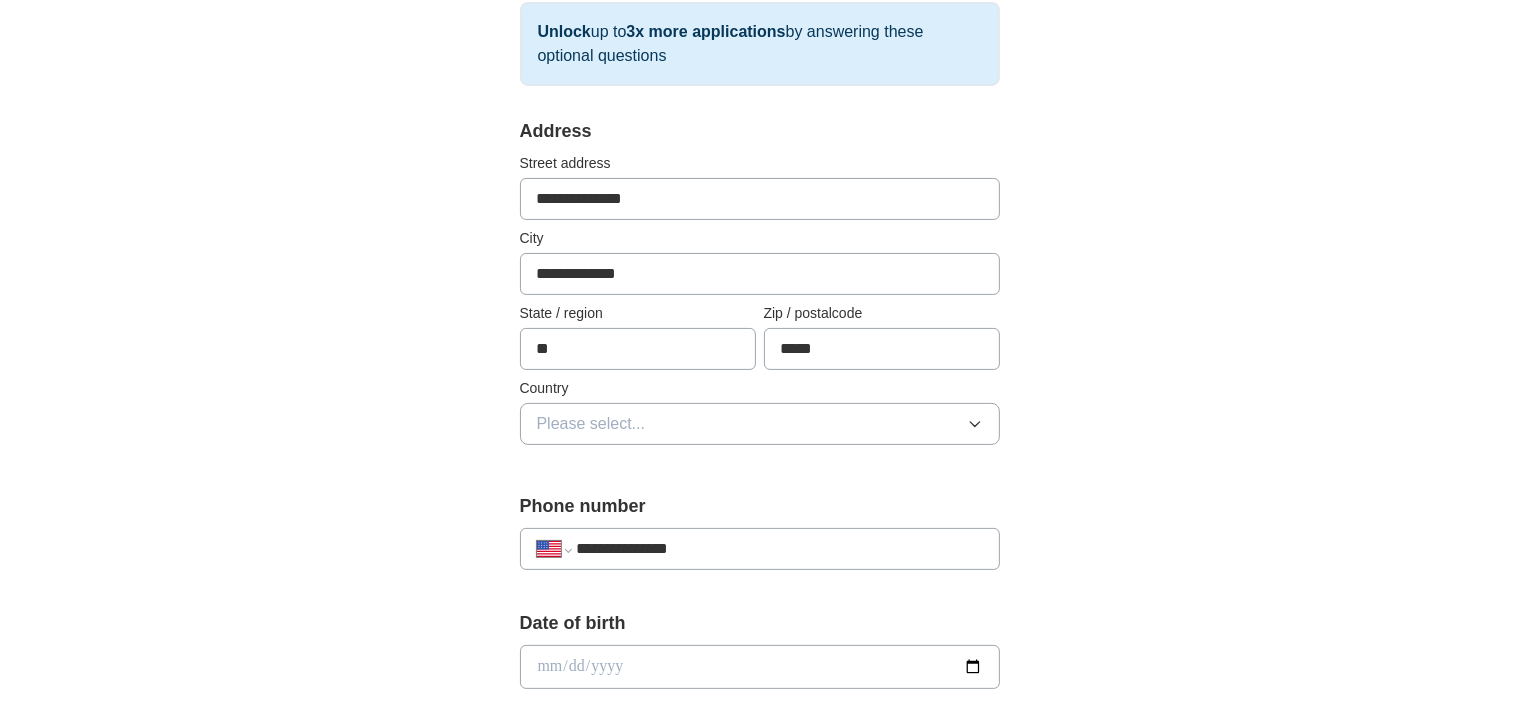 drag, startPoint x: 654, startPoint y: 202, endPoint x: 525, endPoint y: 212, distance: 129.38702 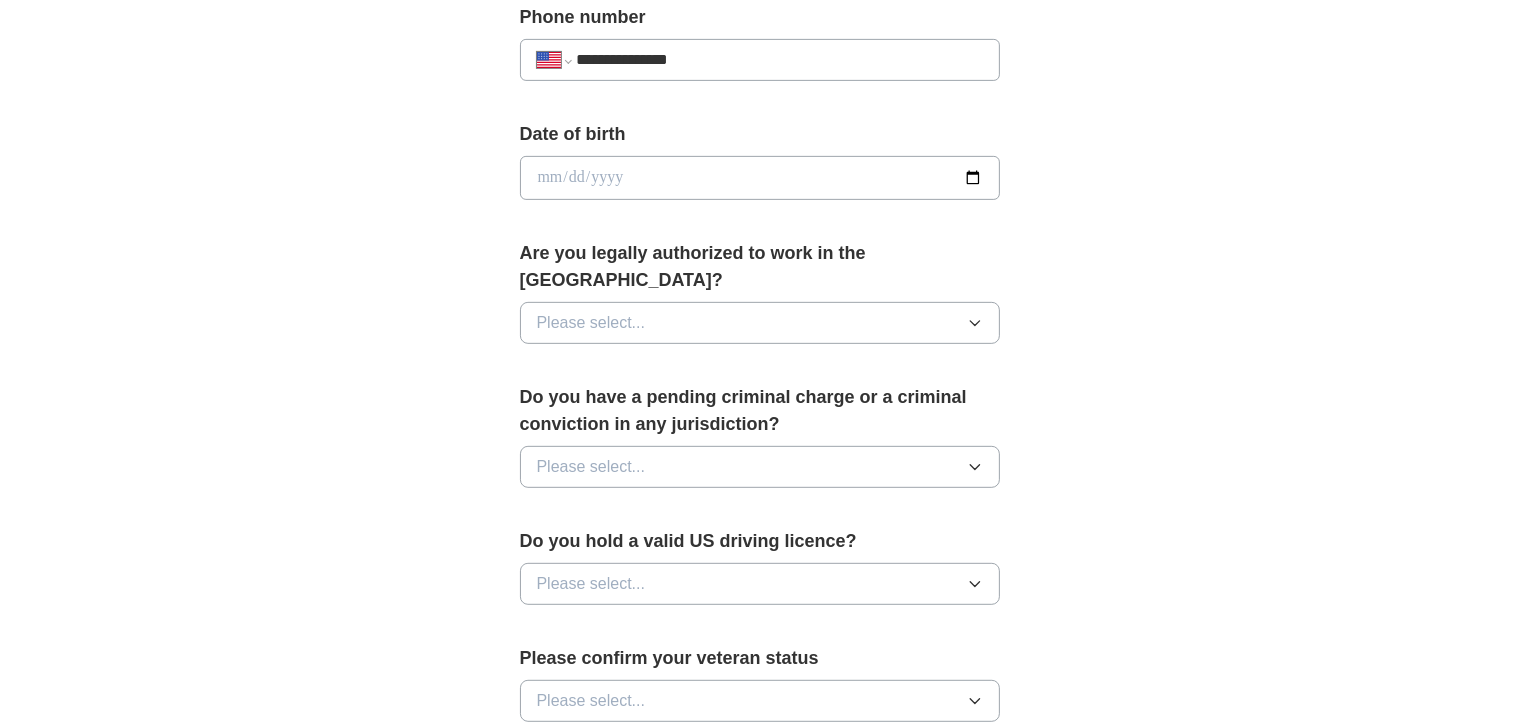 scroll, scrollTop: 833, scrollLeft: 0, axis: vertical 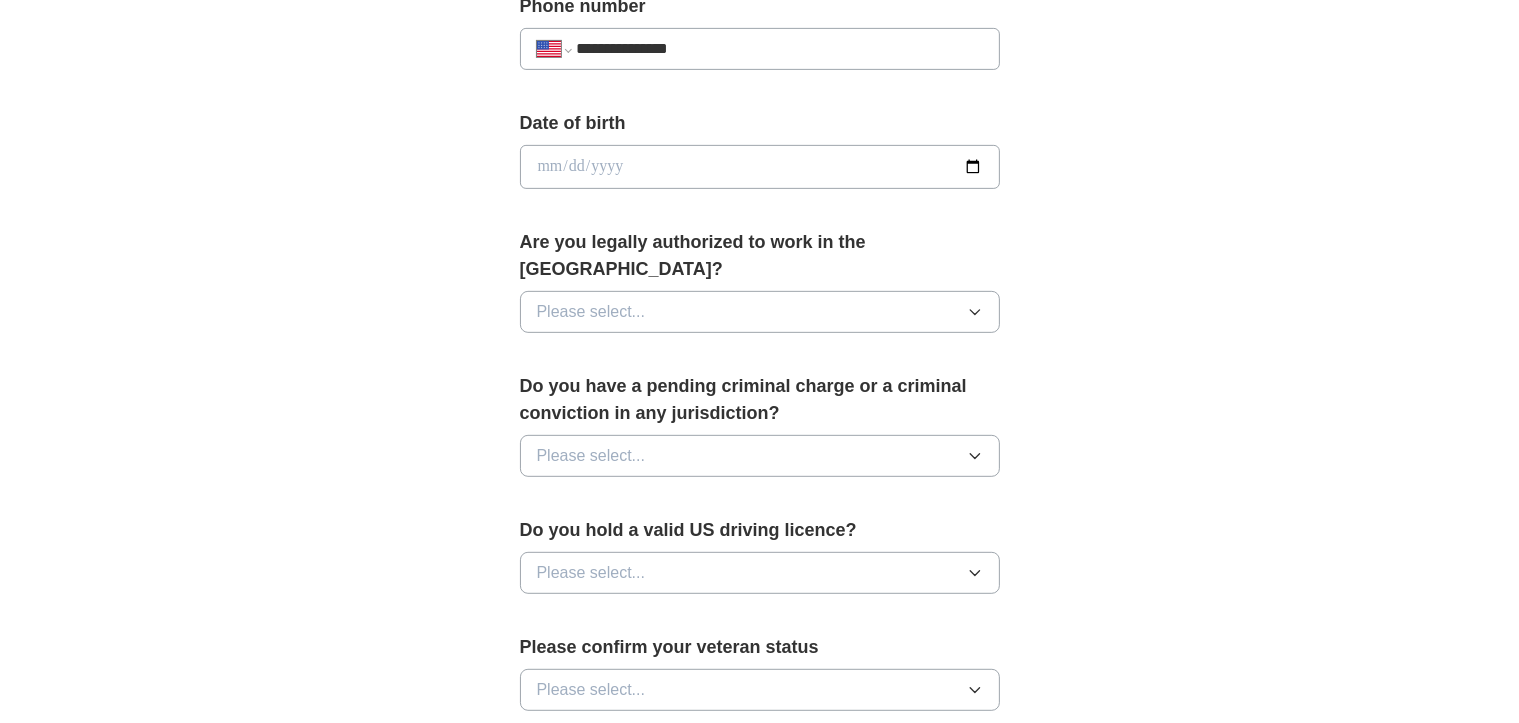 type 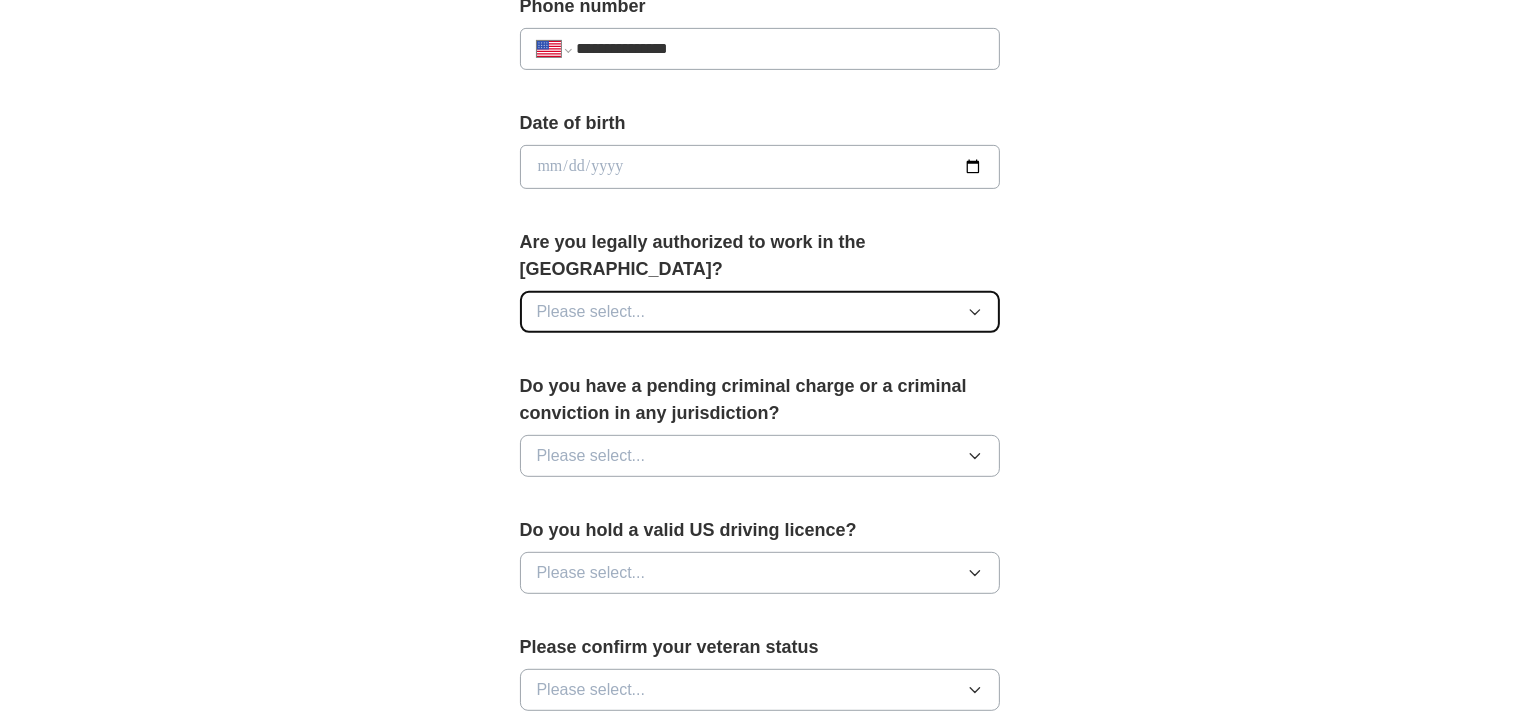 click on "Please select..." at bounding box center (760, 312) 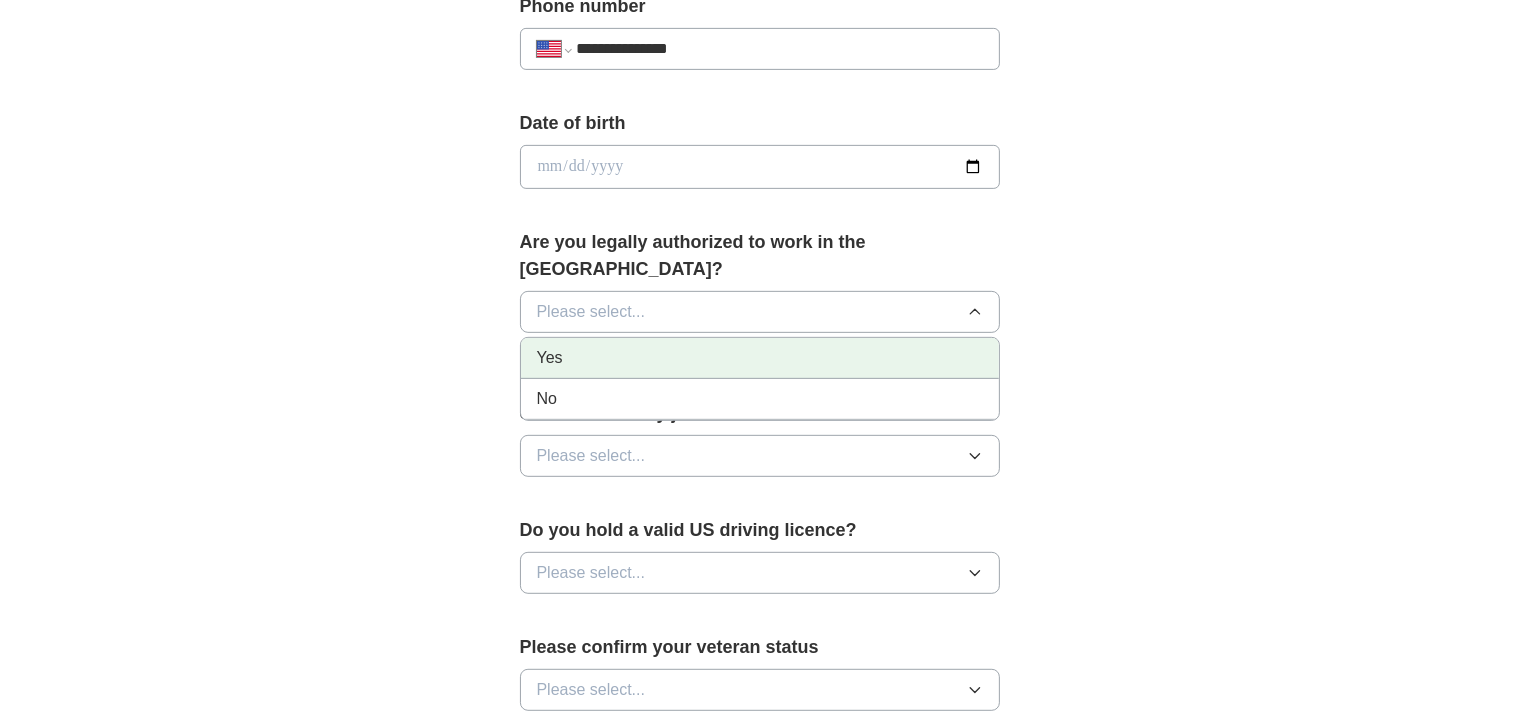 click on "Yes" at bounding box center [760, 358] 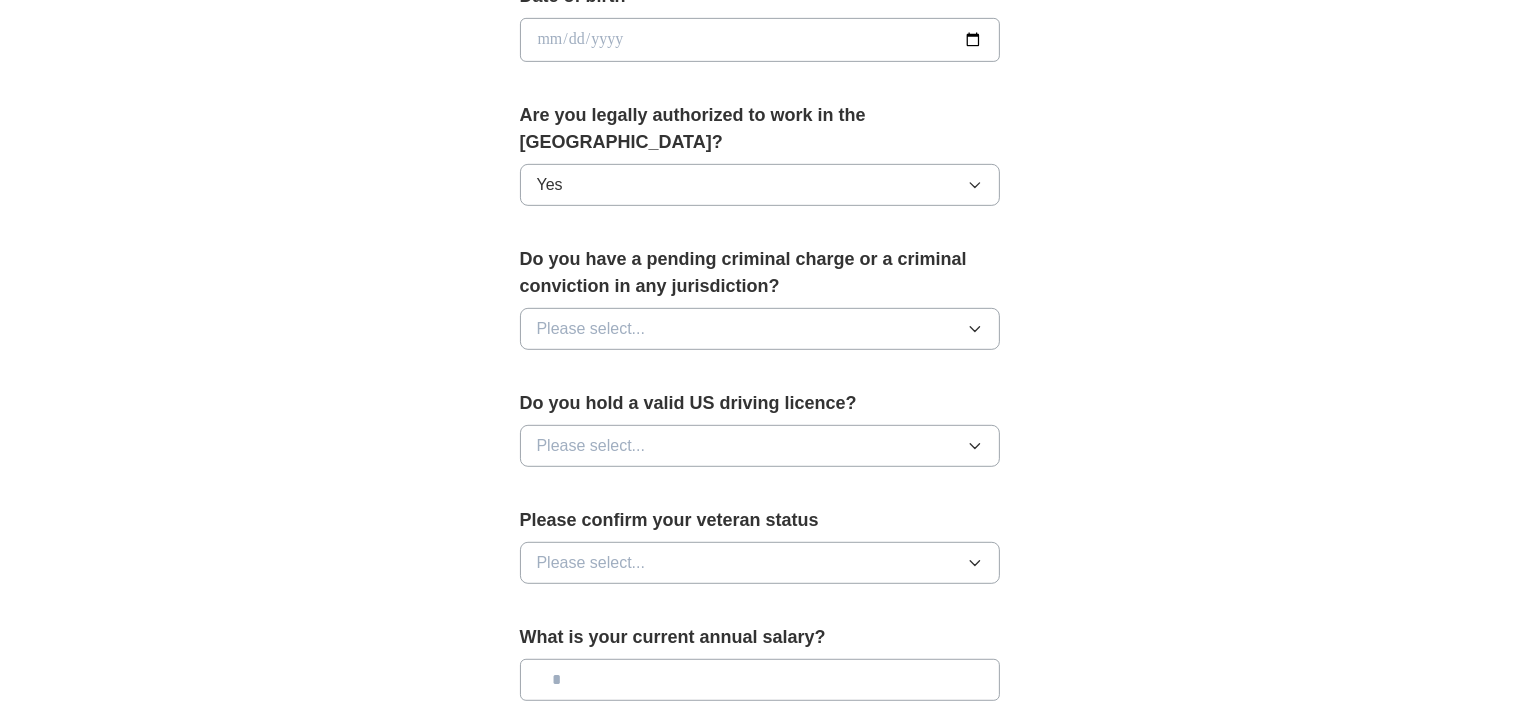 scroll, scrollTop: 1000, scrollLeft: 0, axis: vertical 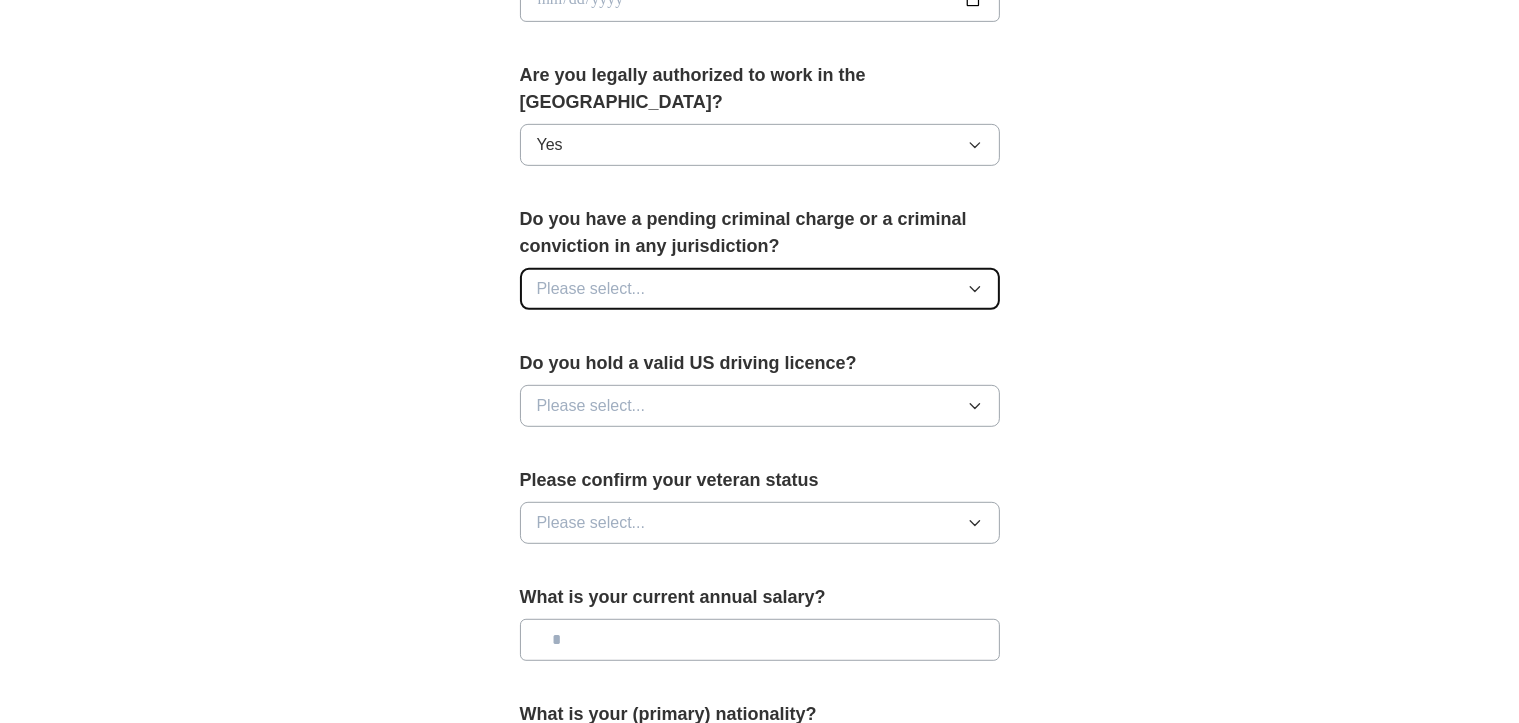 click on "Please select..." at bounding box center (760, 289) 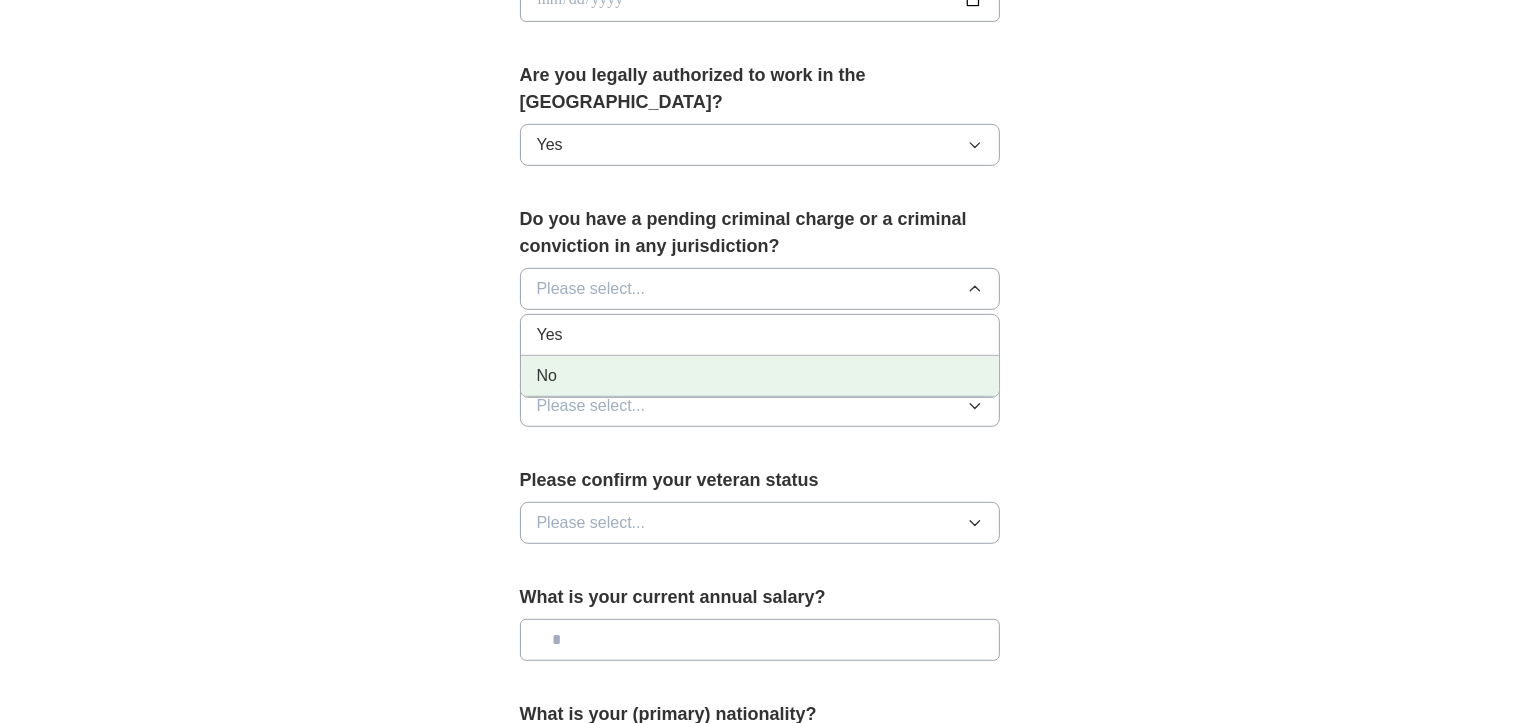 click on "No" at bounding box center (760, 376) 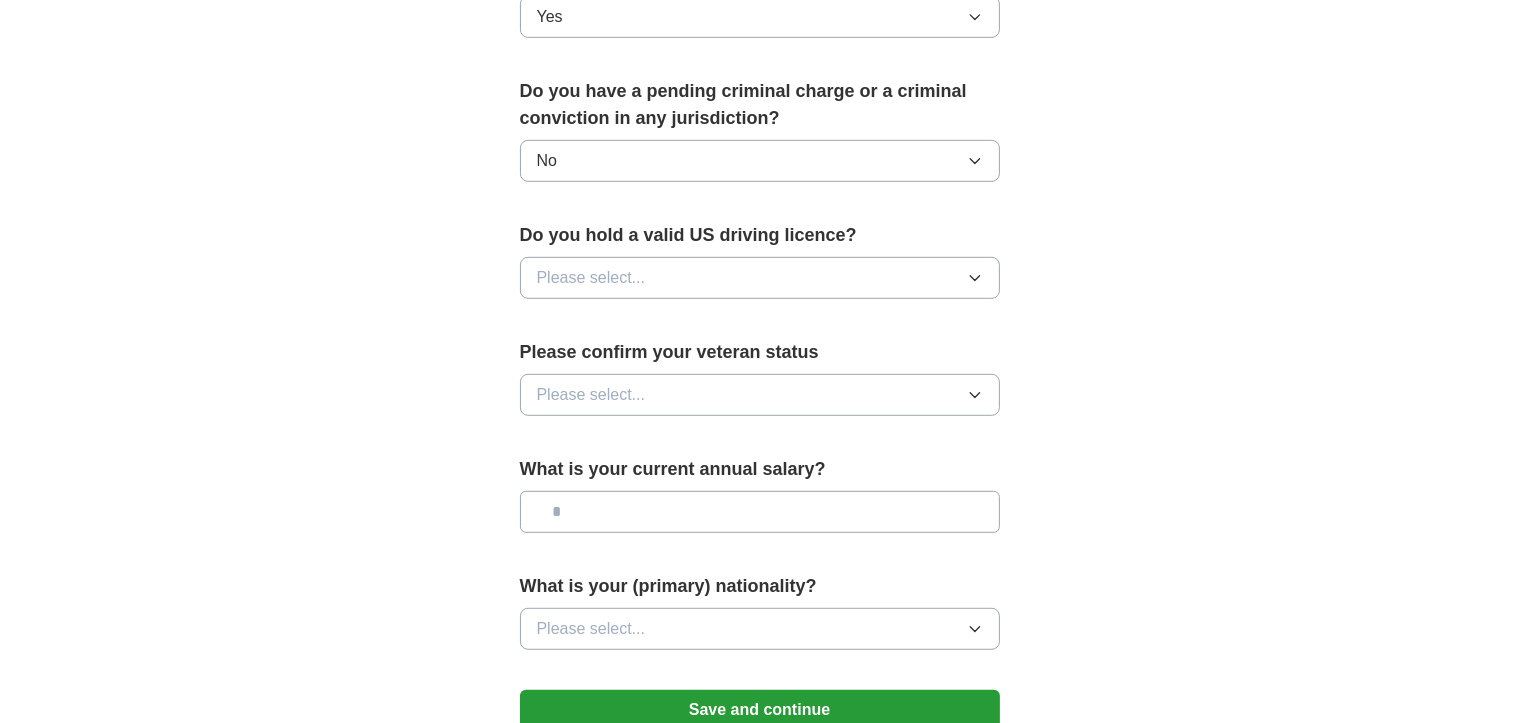 scroll, scrollTop: 1166, scrollLeft: 0, axis: vertical 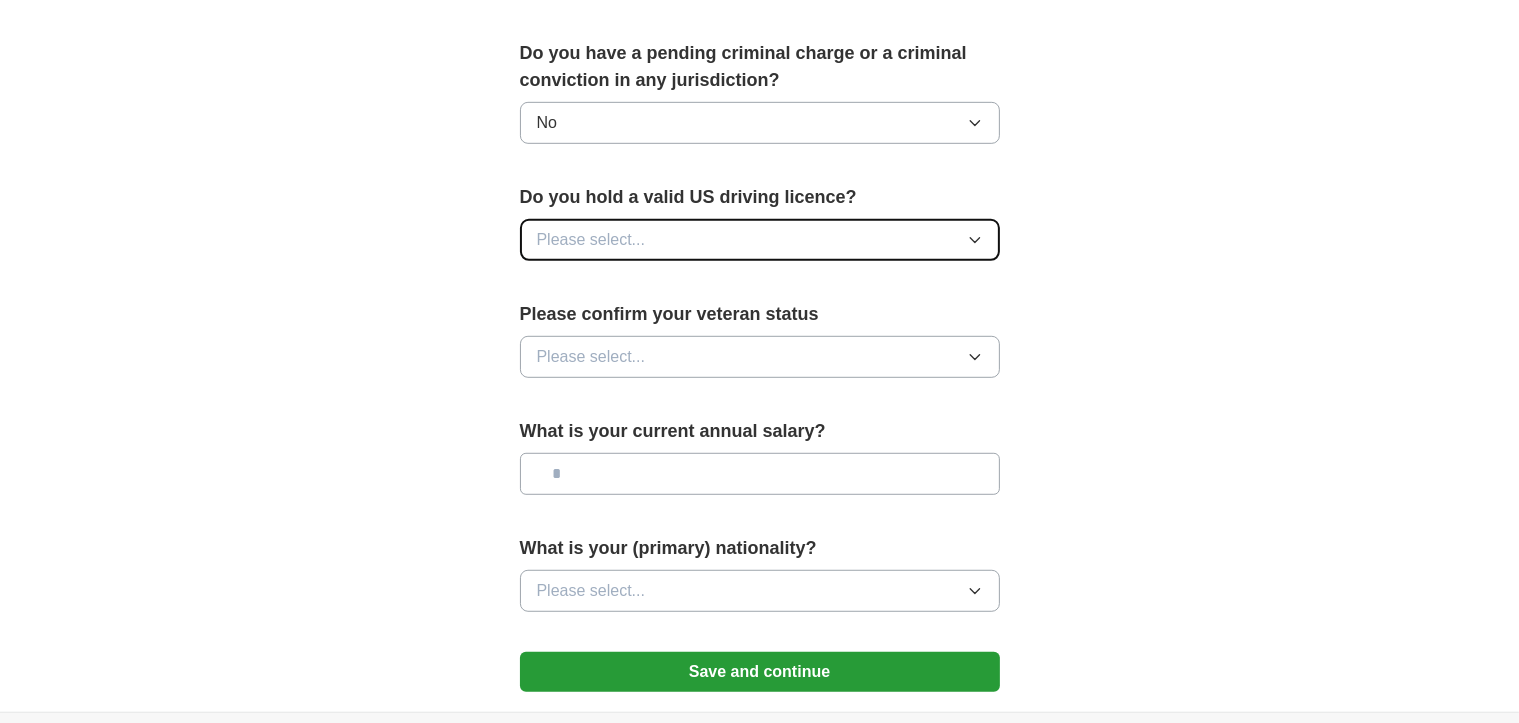 click on "Please select..." at bounding box center (760, 240) 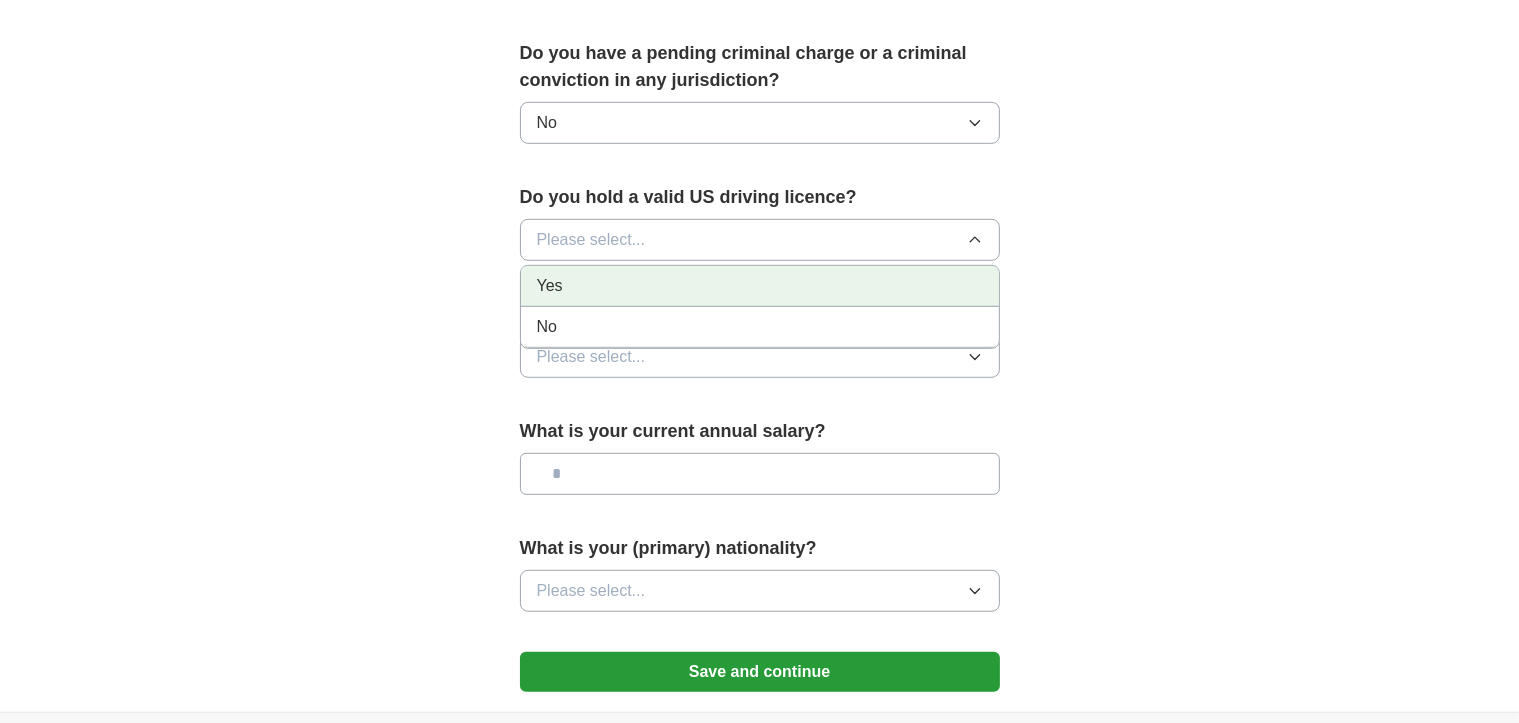 click on "Yes" at bounding box center [760, 286] 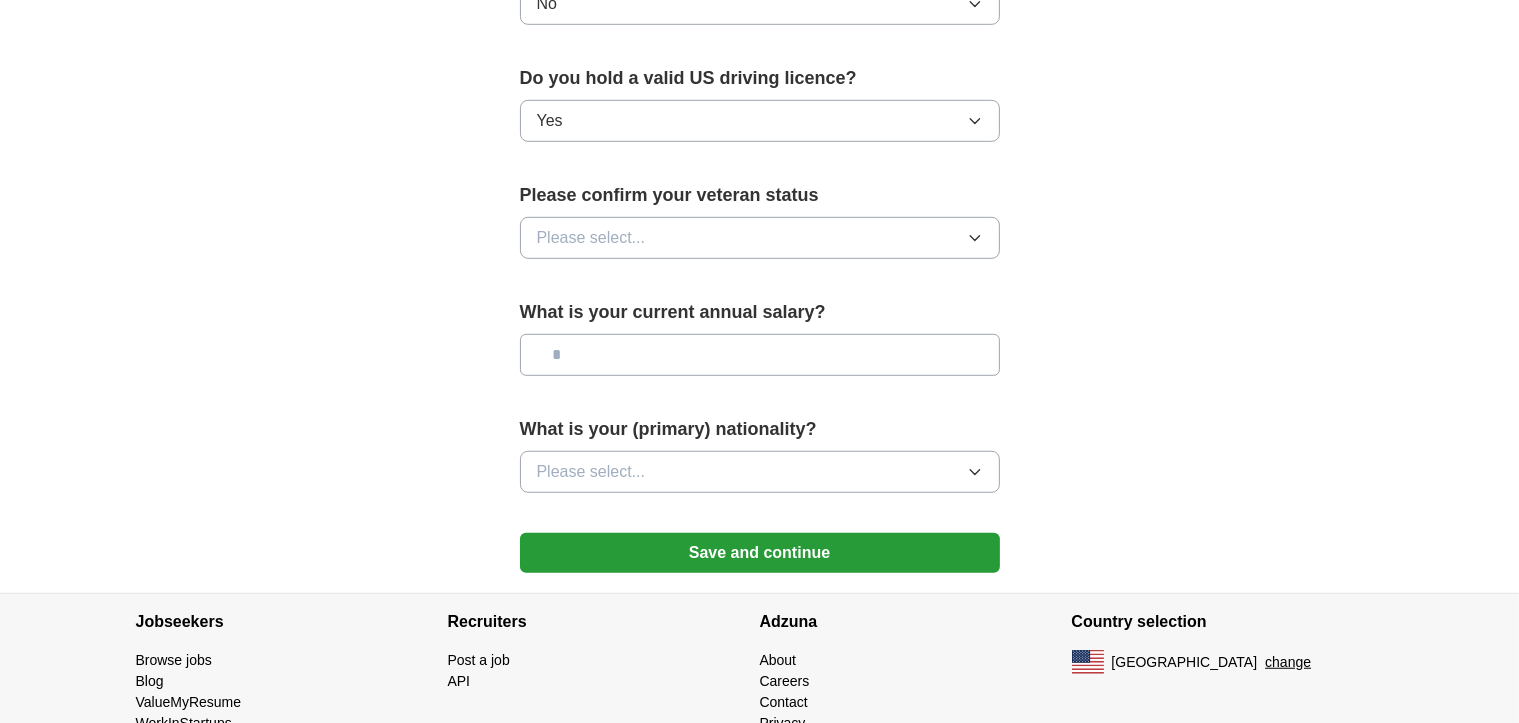 scroll, scrollTop: 1324, scrollLeft: 0, axis: vertical 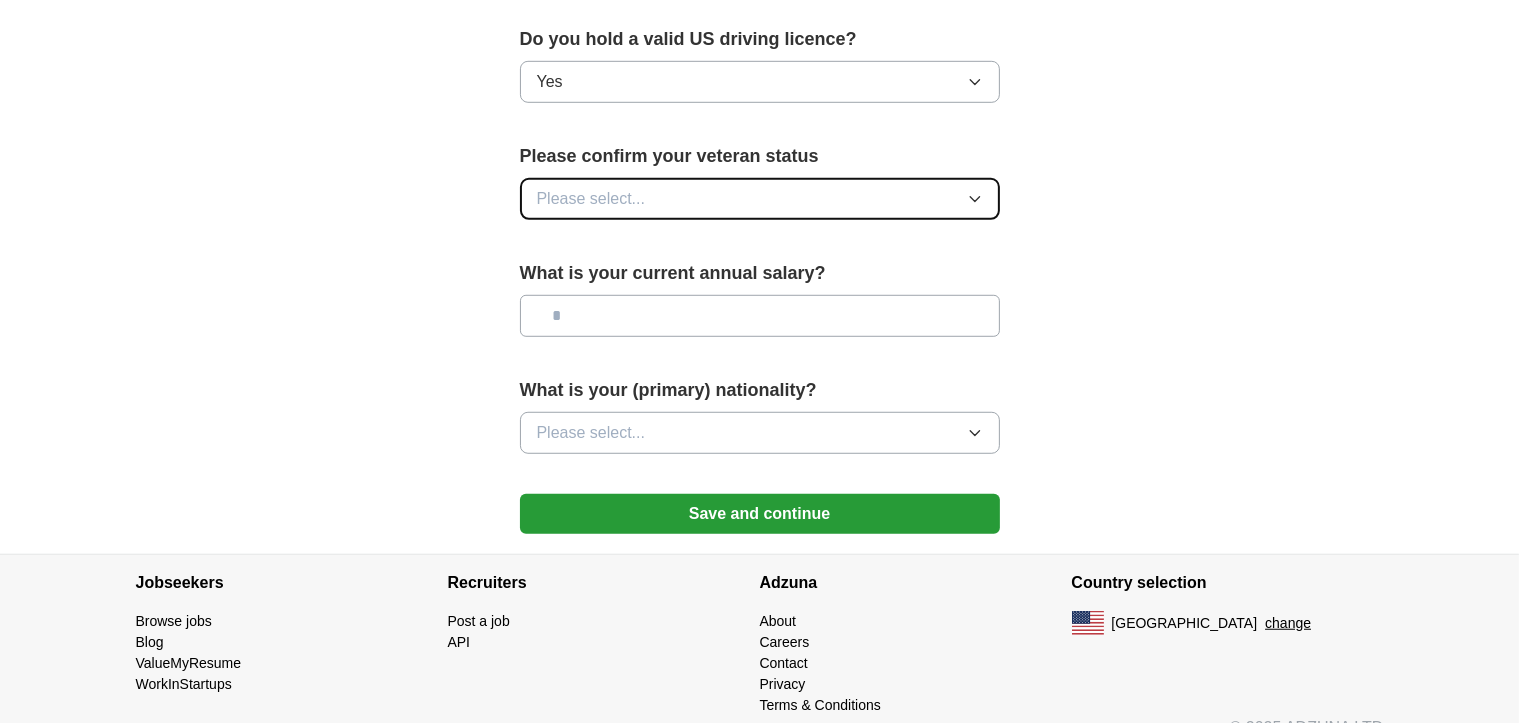 click on "Please select..." at bounding box center (760, 199) 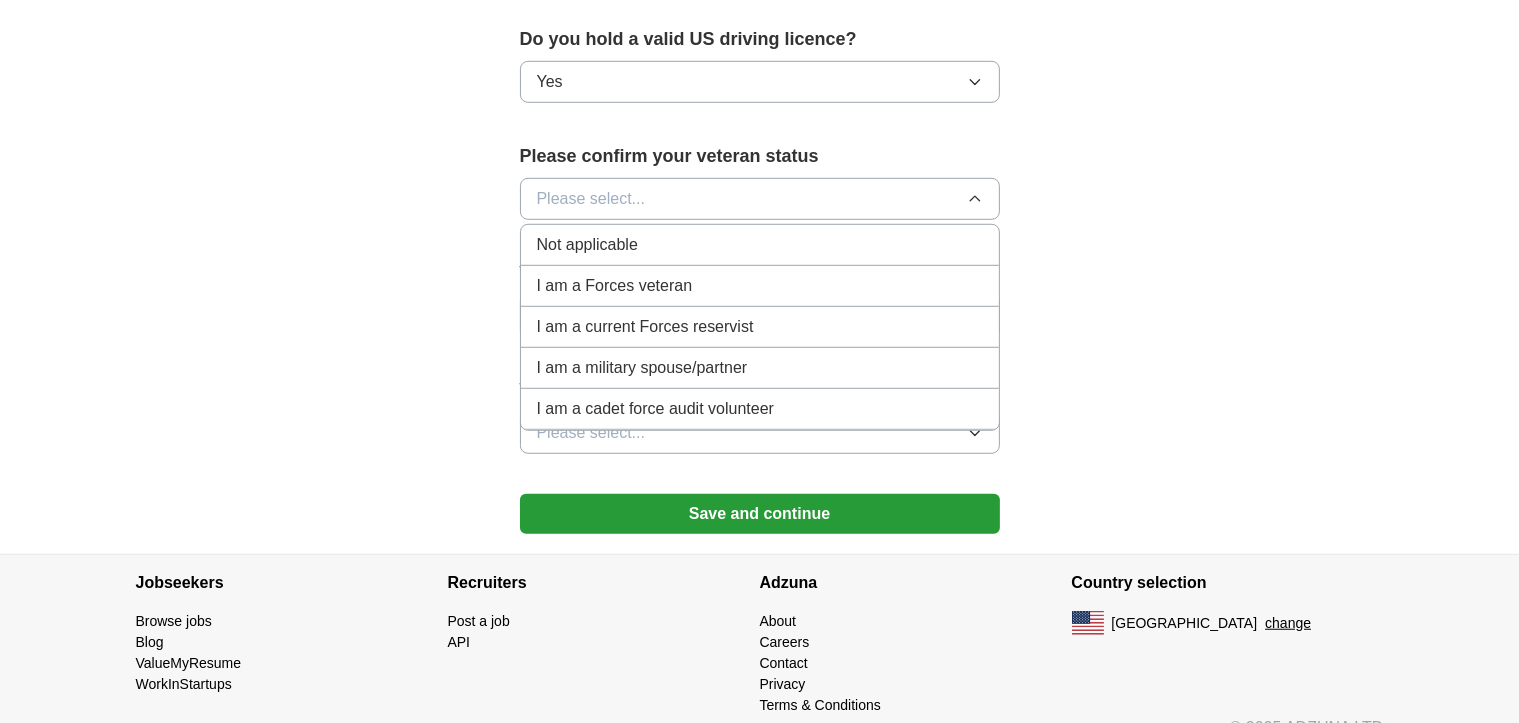 click on "Not applicable" at bounding box center (587, 245) 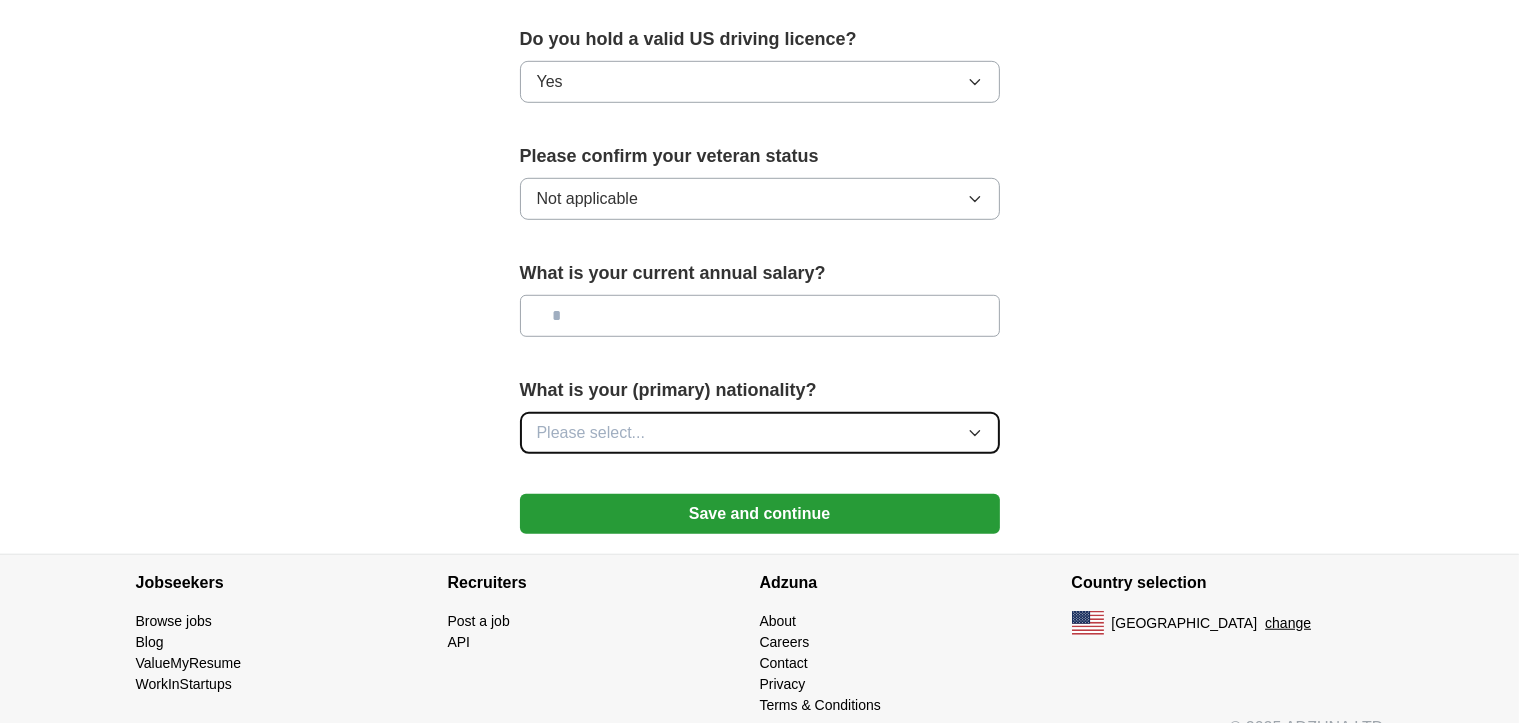 click 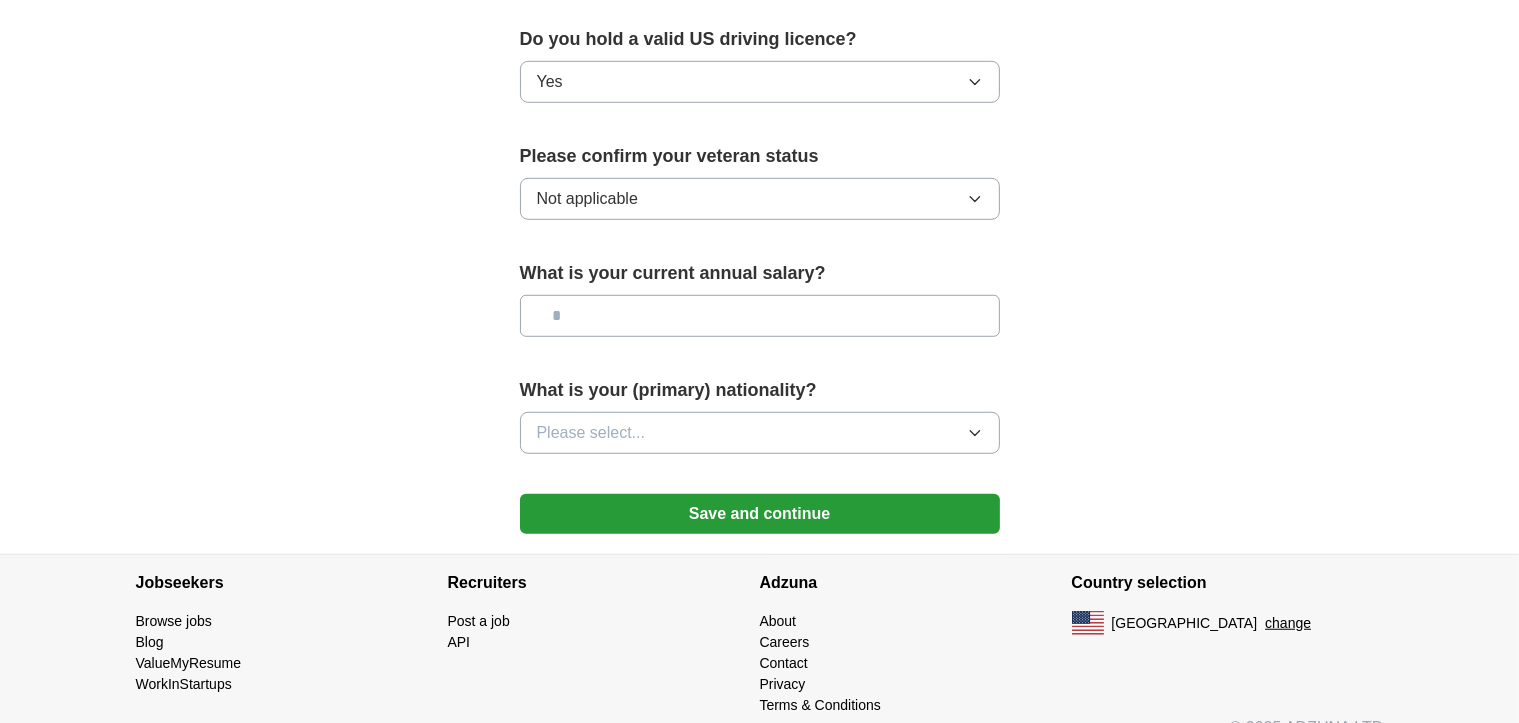 click on "**********" at bounding box center (760, -355) 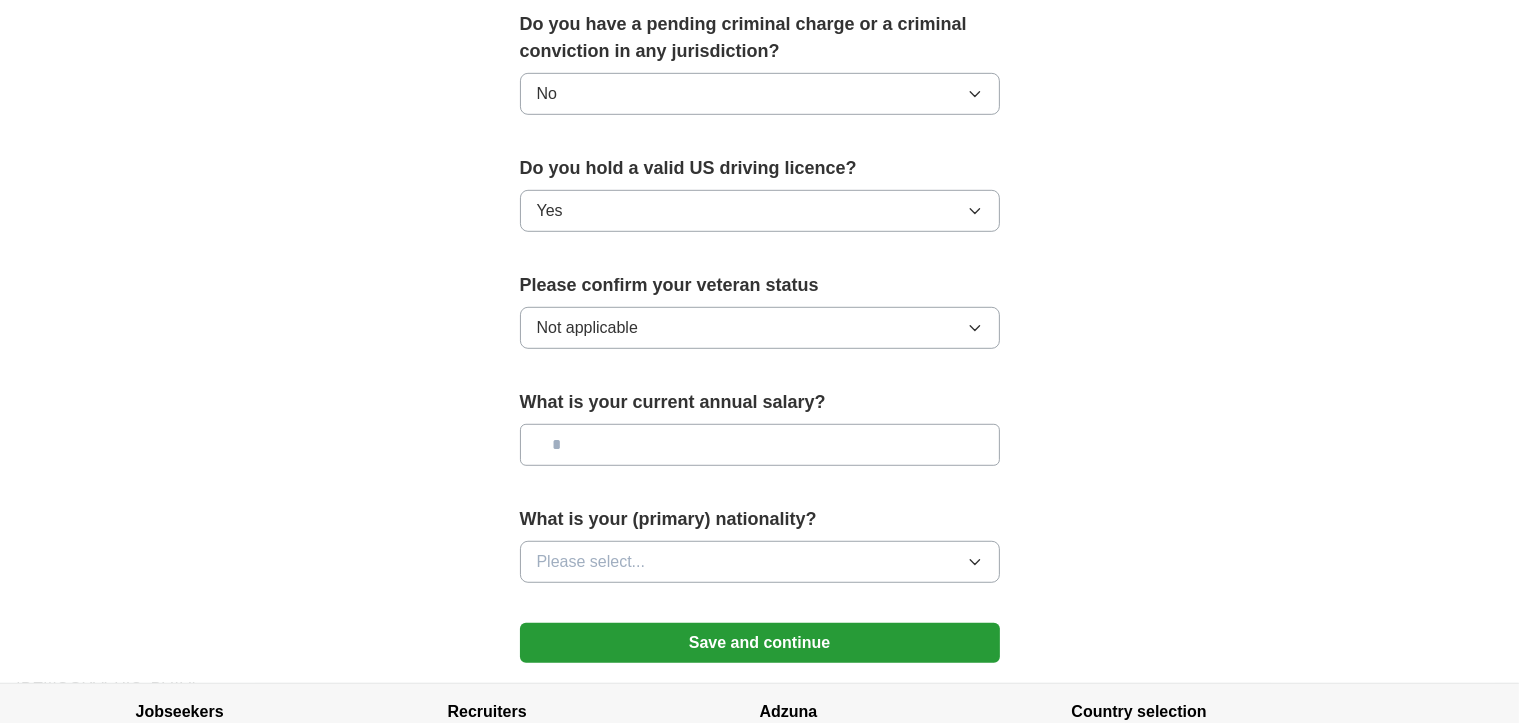 scroll, scrollTop: 1157, scrollLeft: 0, axis: vertical 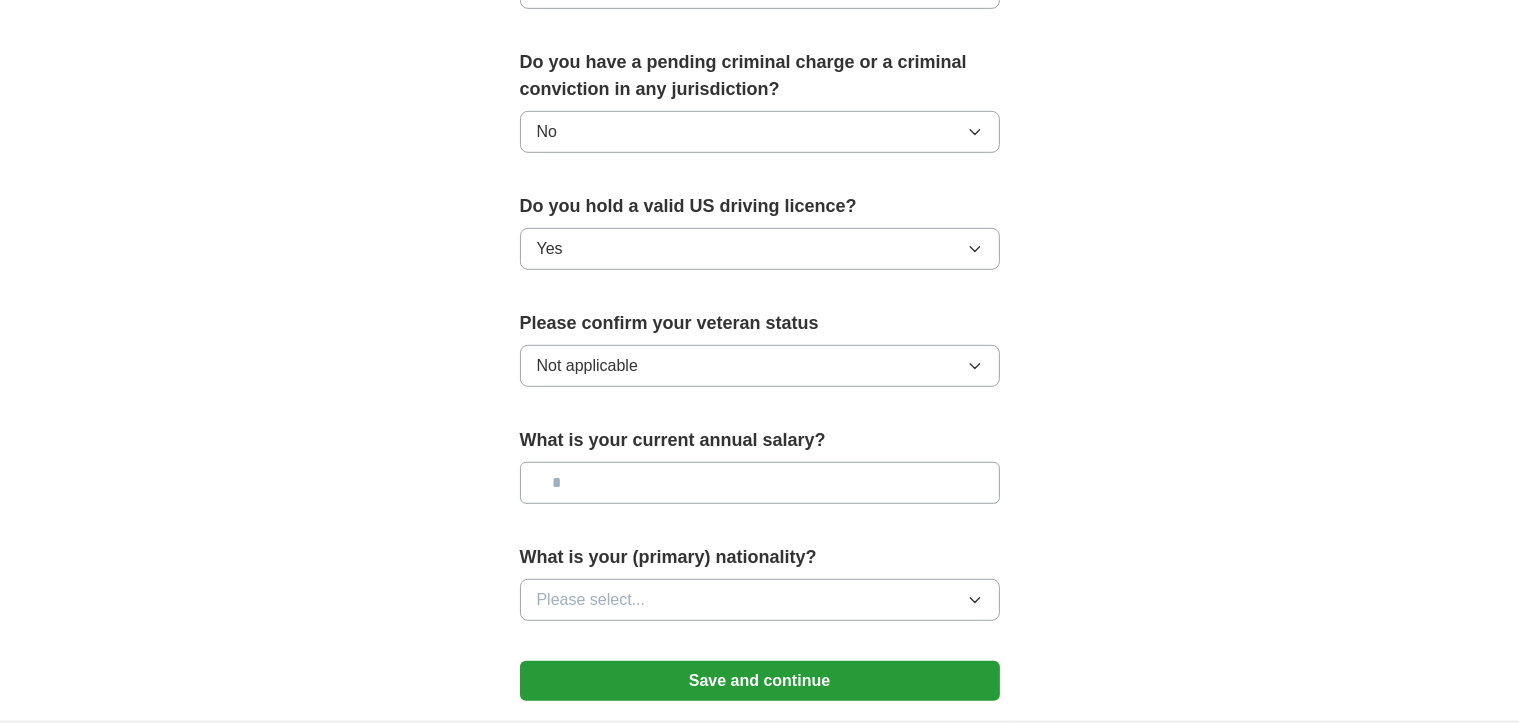 click at bounding box center [760, 483] 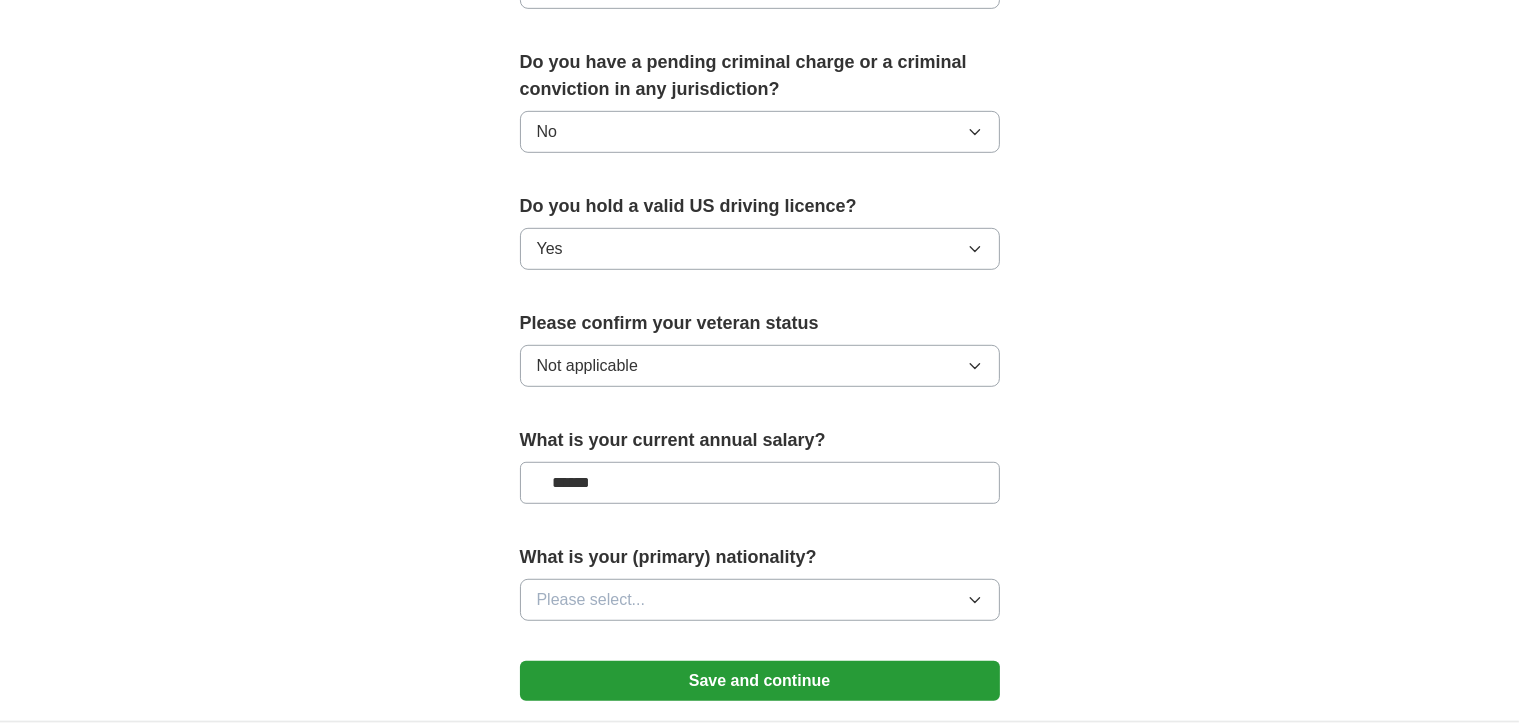 type on "*******" 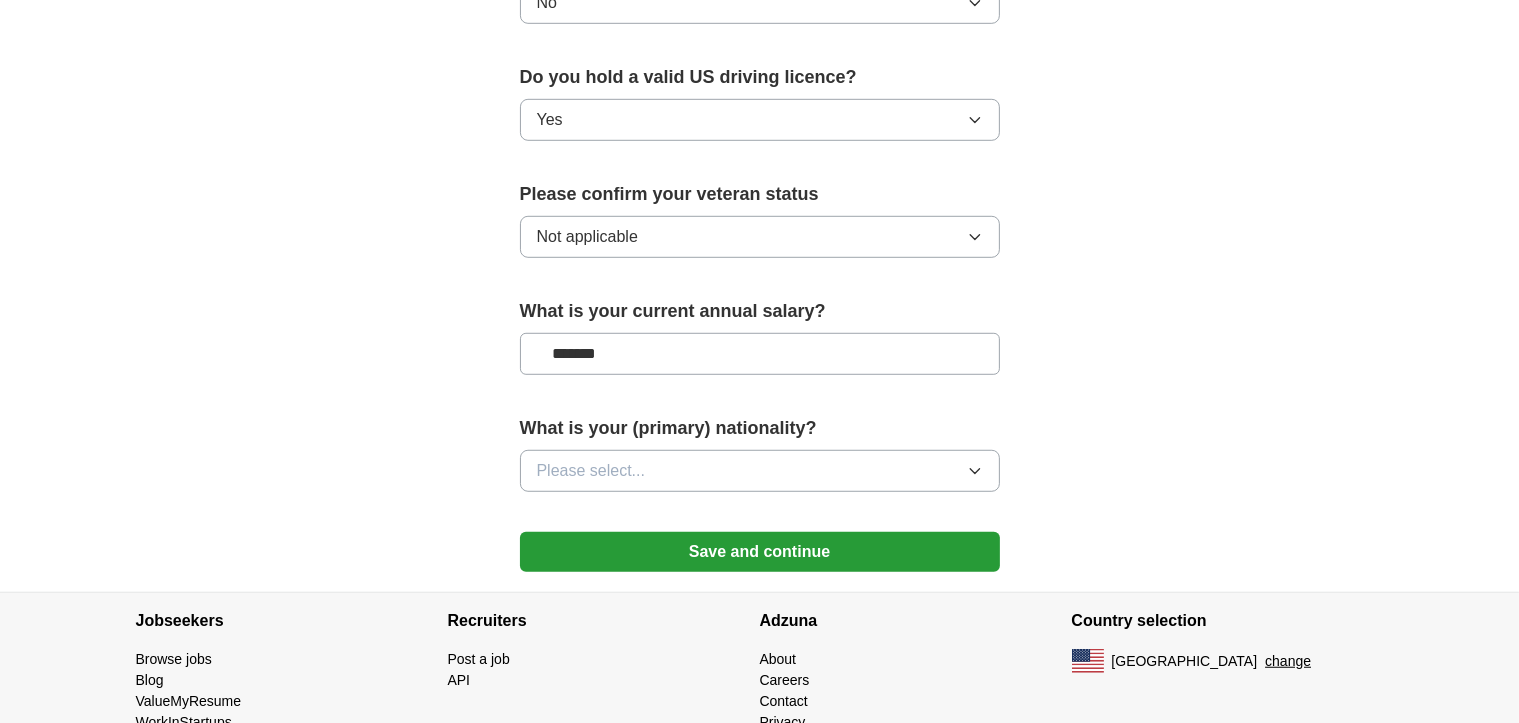 scroll, scrollTop: 1324, scrollLeft: 0, axis: vertical 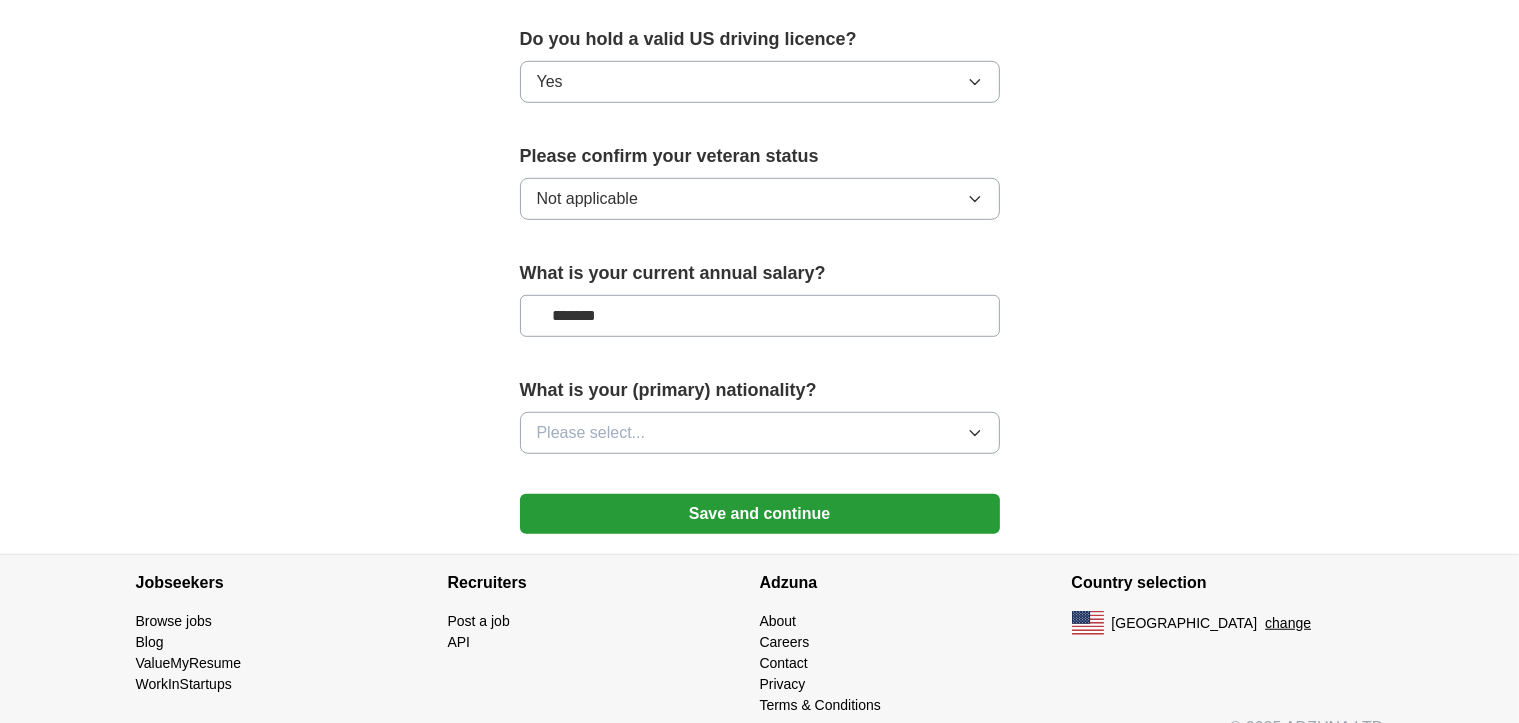 drag, startPoint x: 642, startPoint y: 283, endPoint x: 478, endPoint y: 286, distance: 164.02744 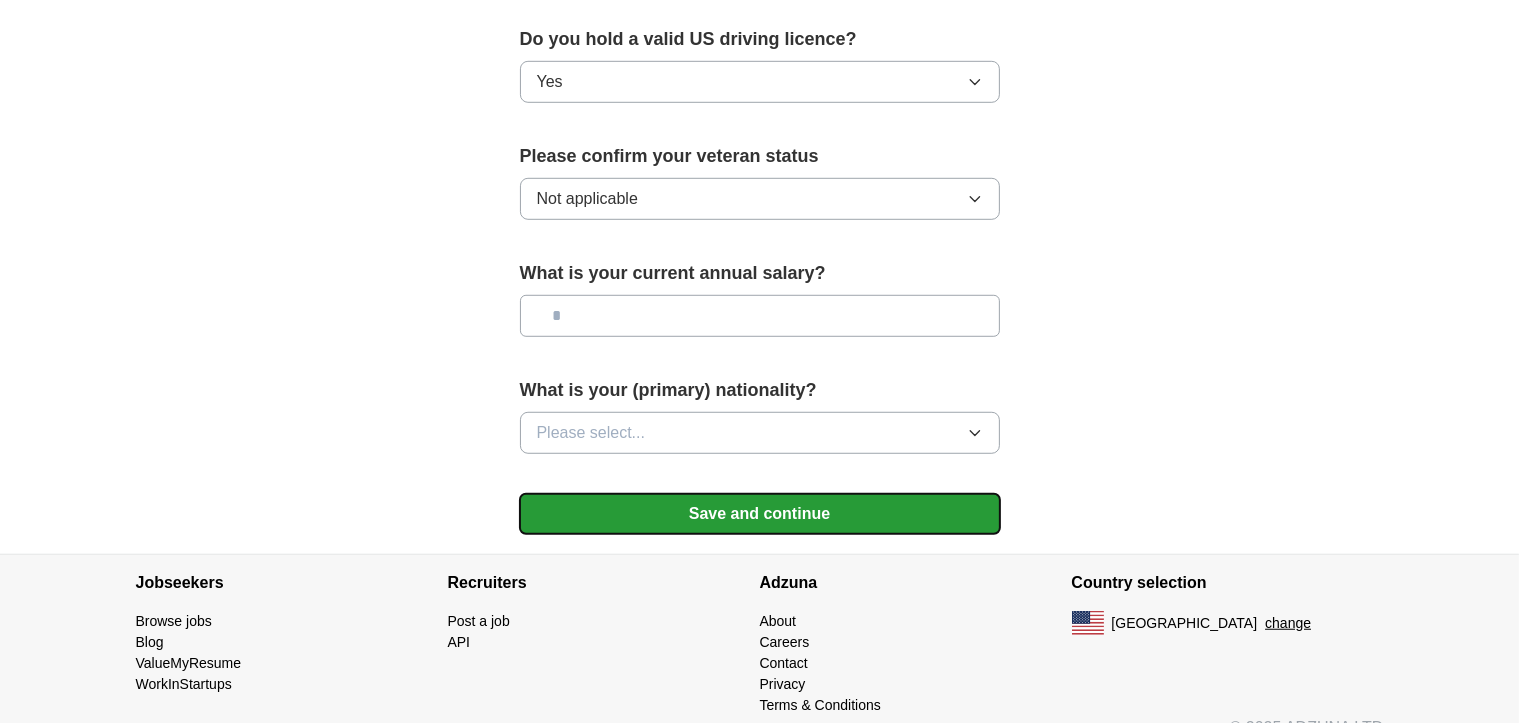 click on "Save and continue" at bounding box center [760, 514] 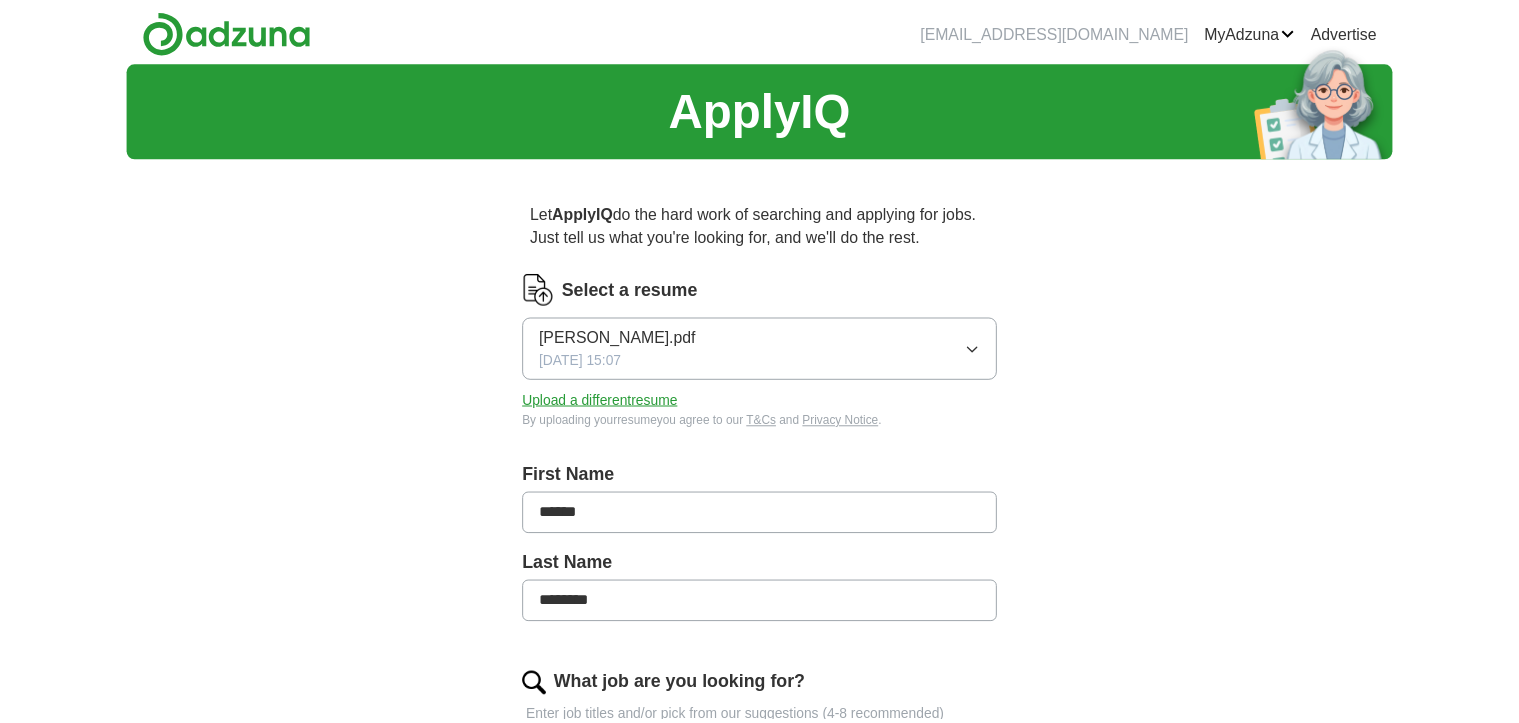 scroll, scrollTop: 0, scrollLeft: 0, axis: both 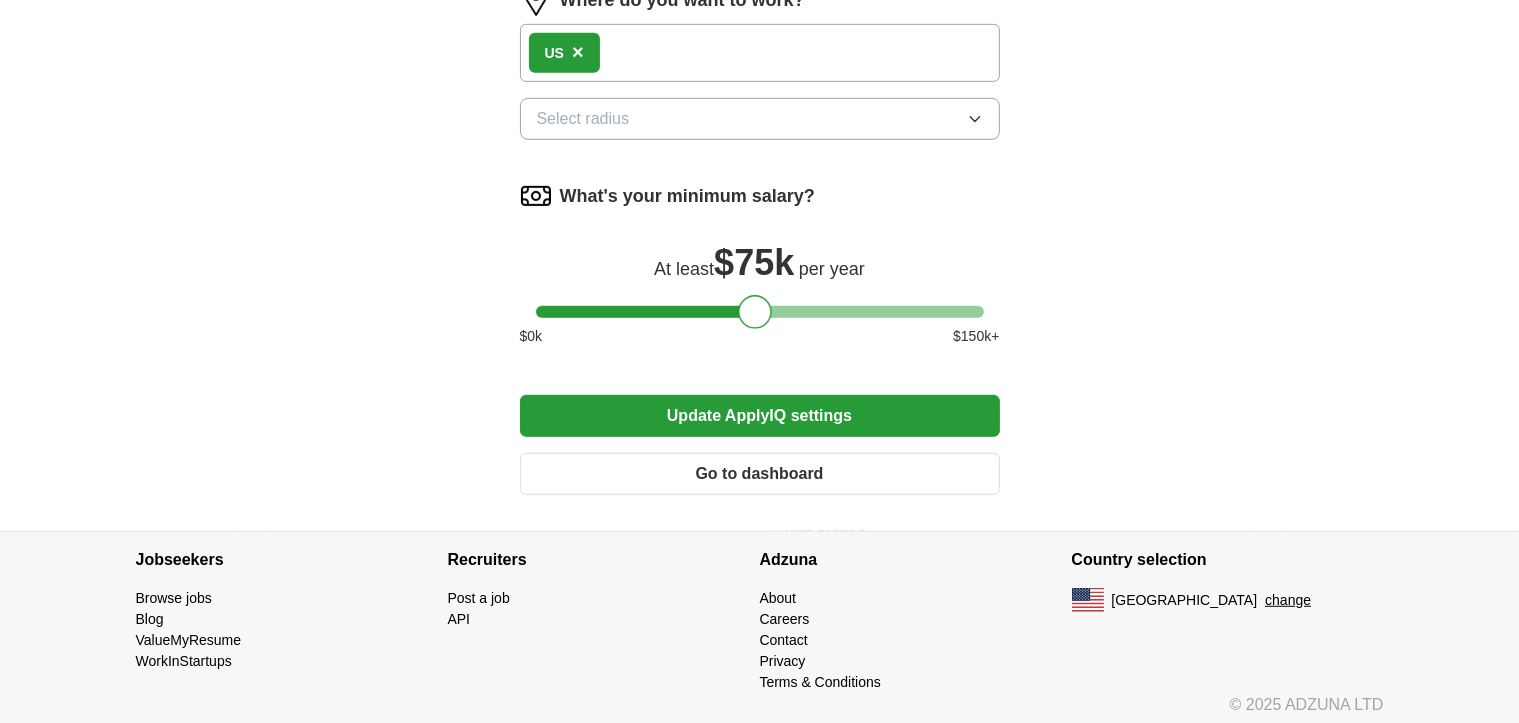 drag, startPoint x: 542, startPoint y: 307, endPoint x: 748, endPoint y: 317, distance: 206.24257 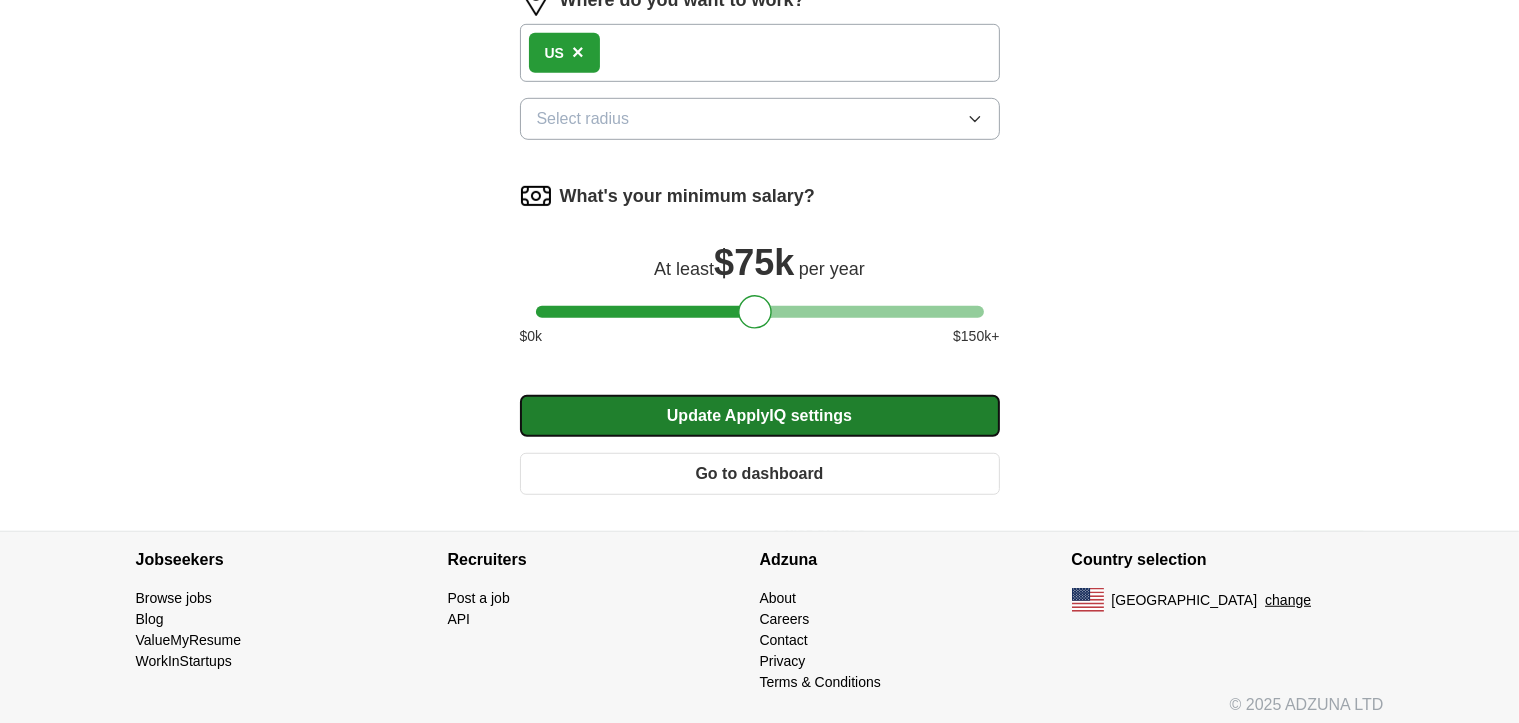 click on "Update ApplyIQ settings" at bounding box center [760, 416] 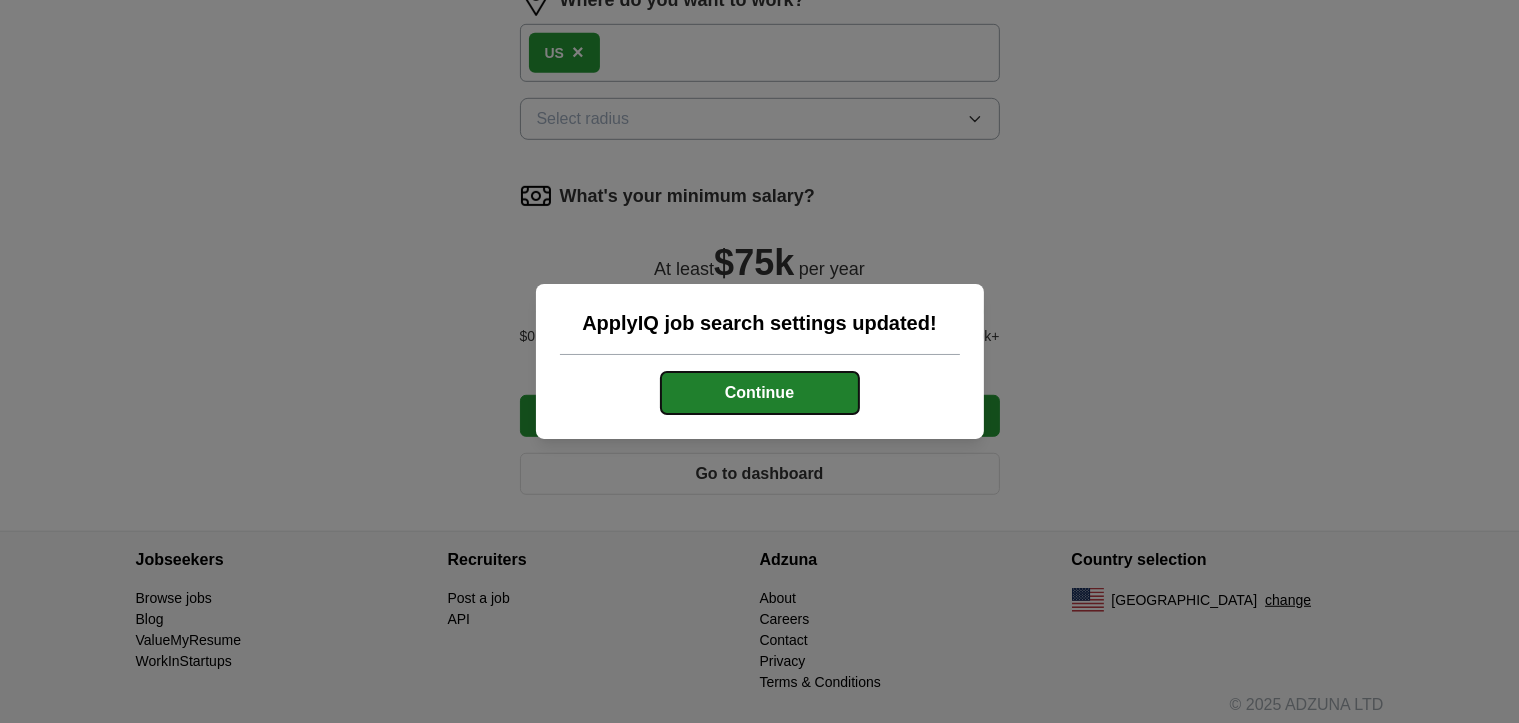 click on "Continue" at bounding box center [760, 393] 